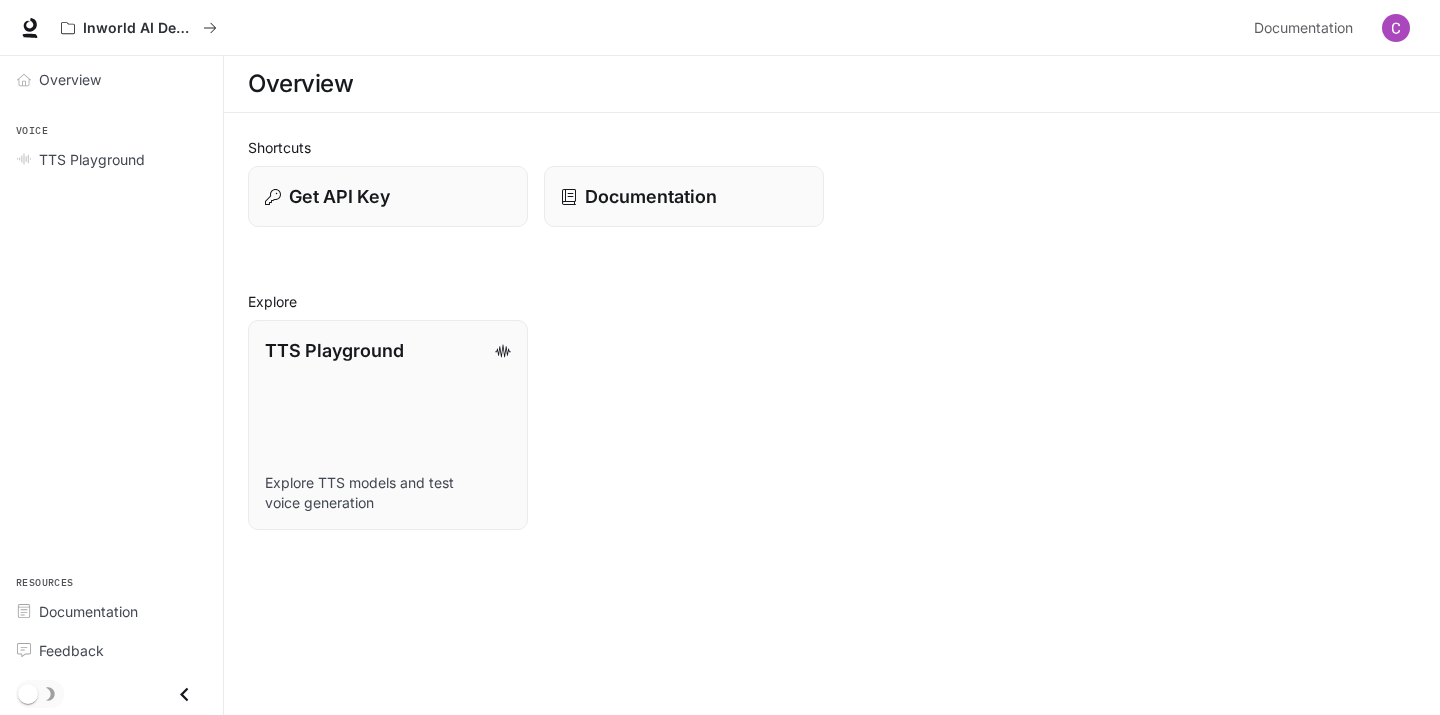 scroll, scrollTop: 0, scrollLeft: 0, axis: both 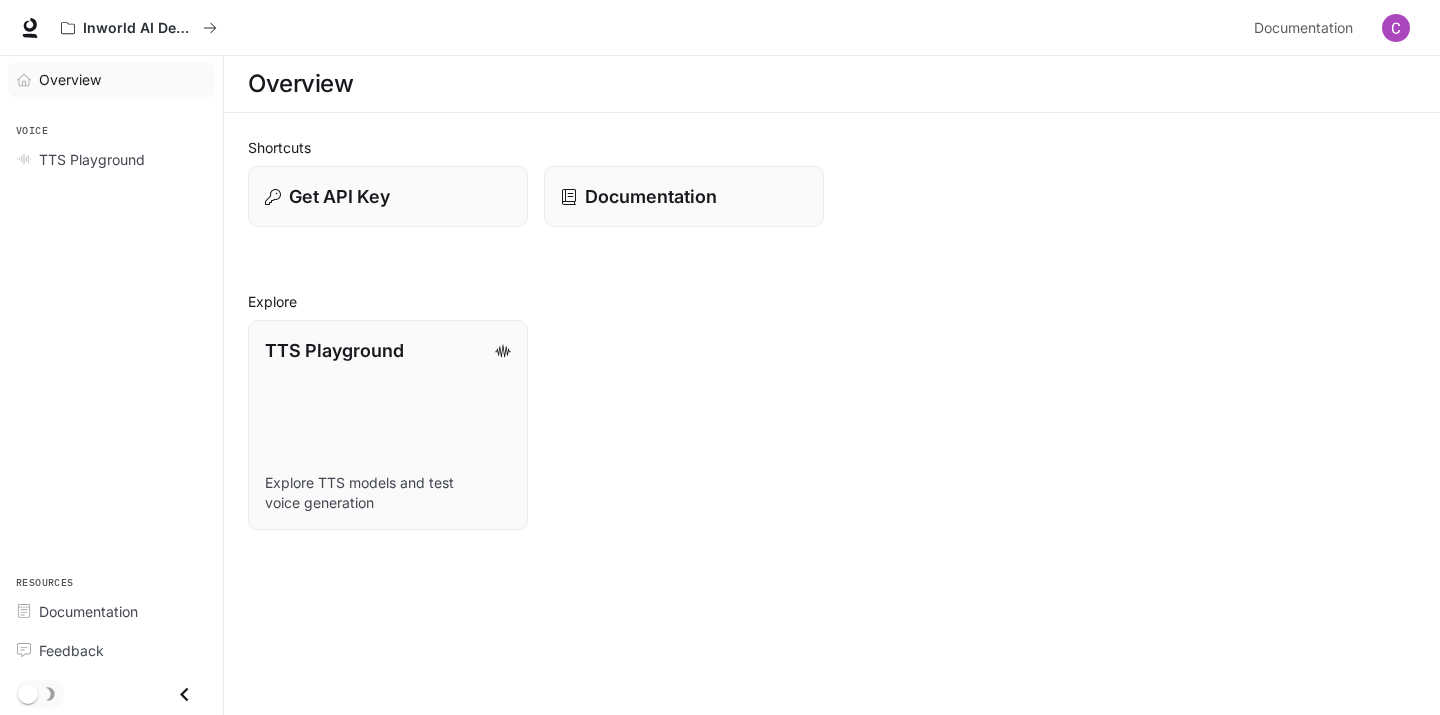 click on "Overview" at bounding box center [122, 79] 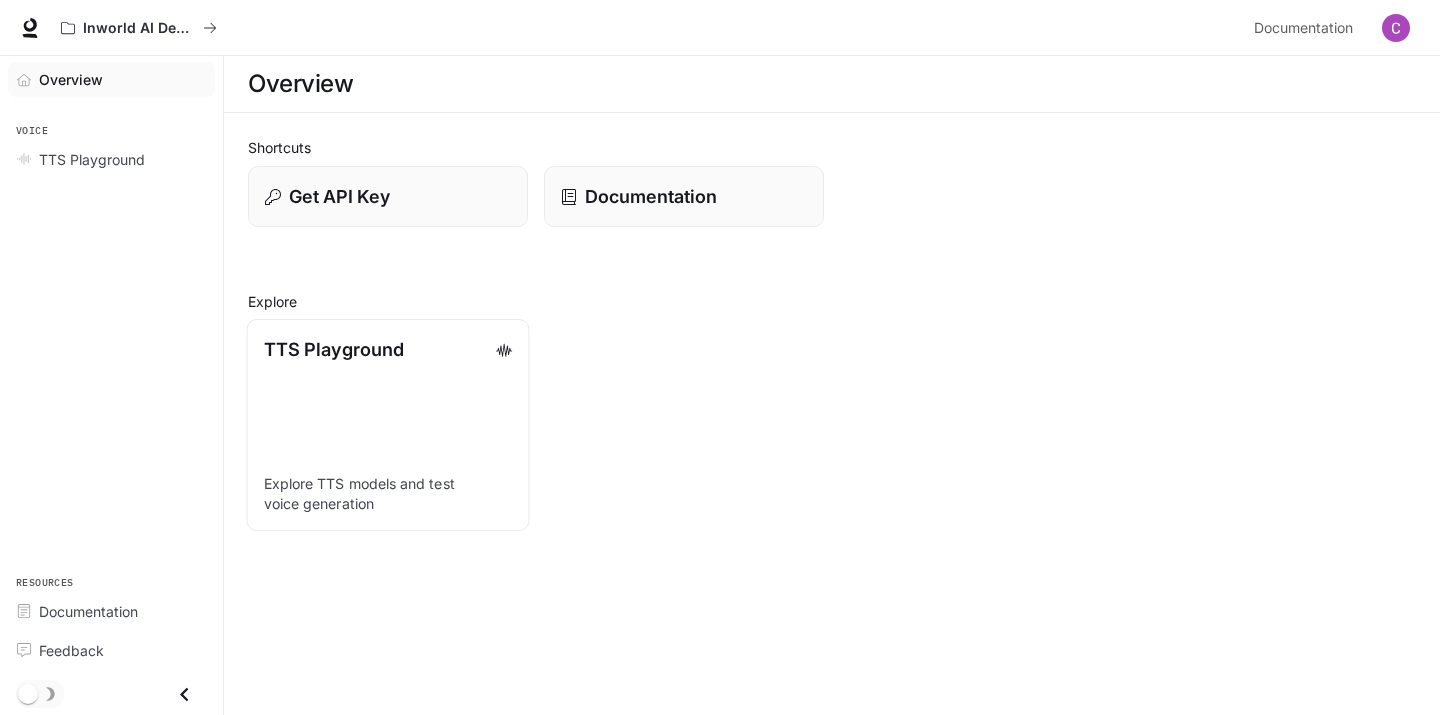 click on "TTS Playground" at bounding box center [388, 349] 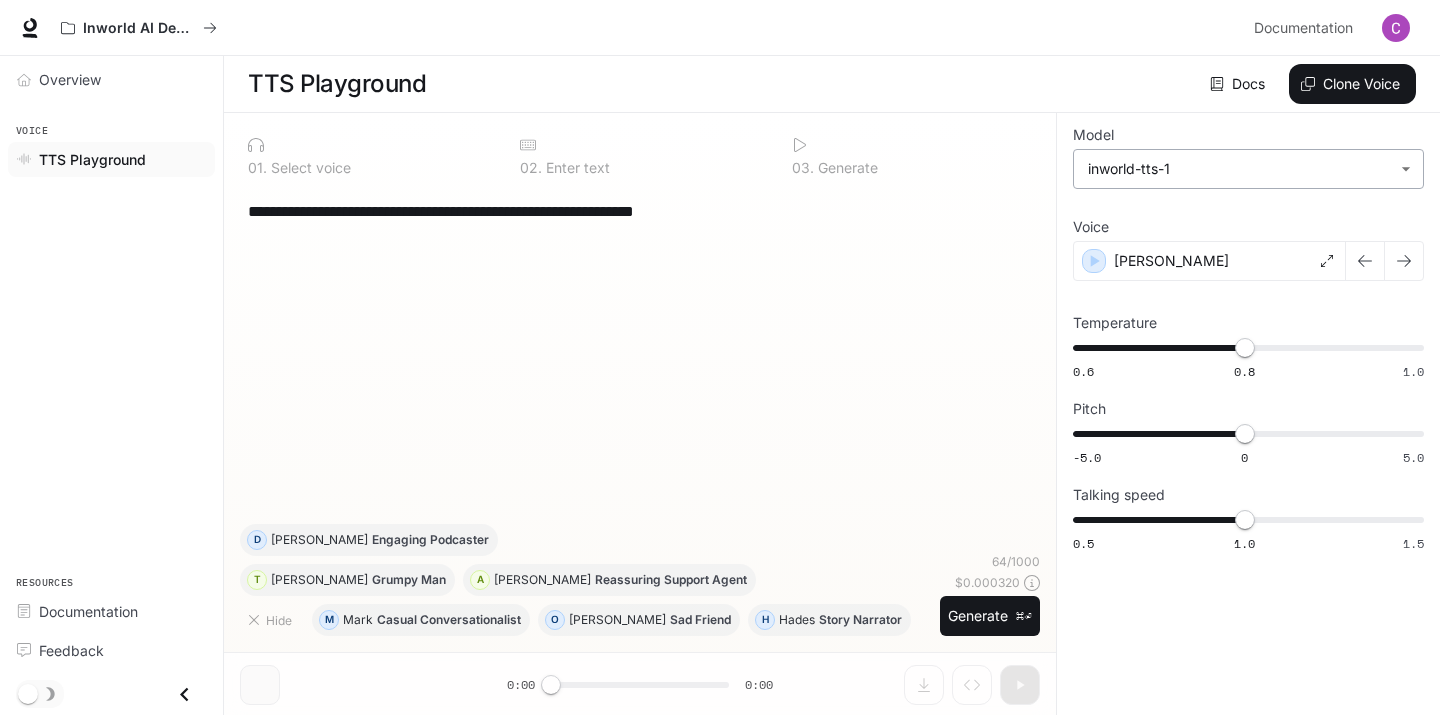 click on "**********" at bounding box center (720, 358) 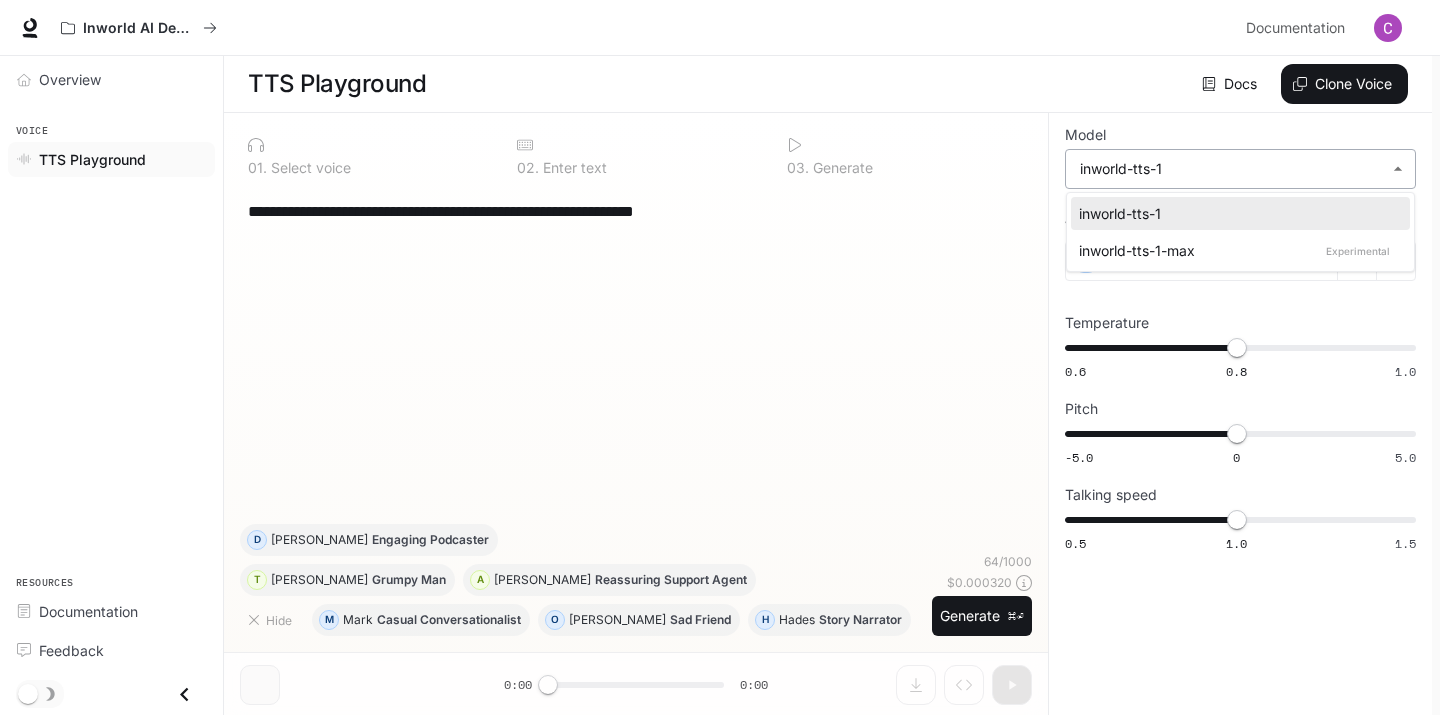 click at bounding box center [720, 357] 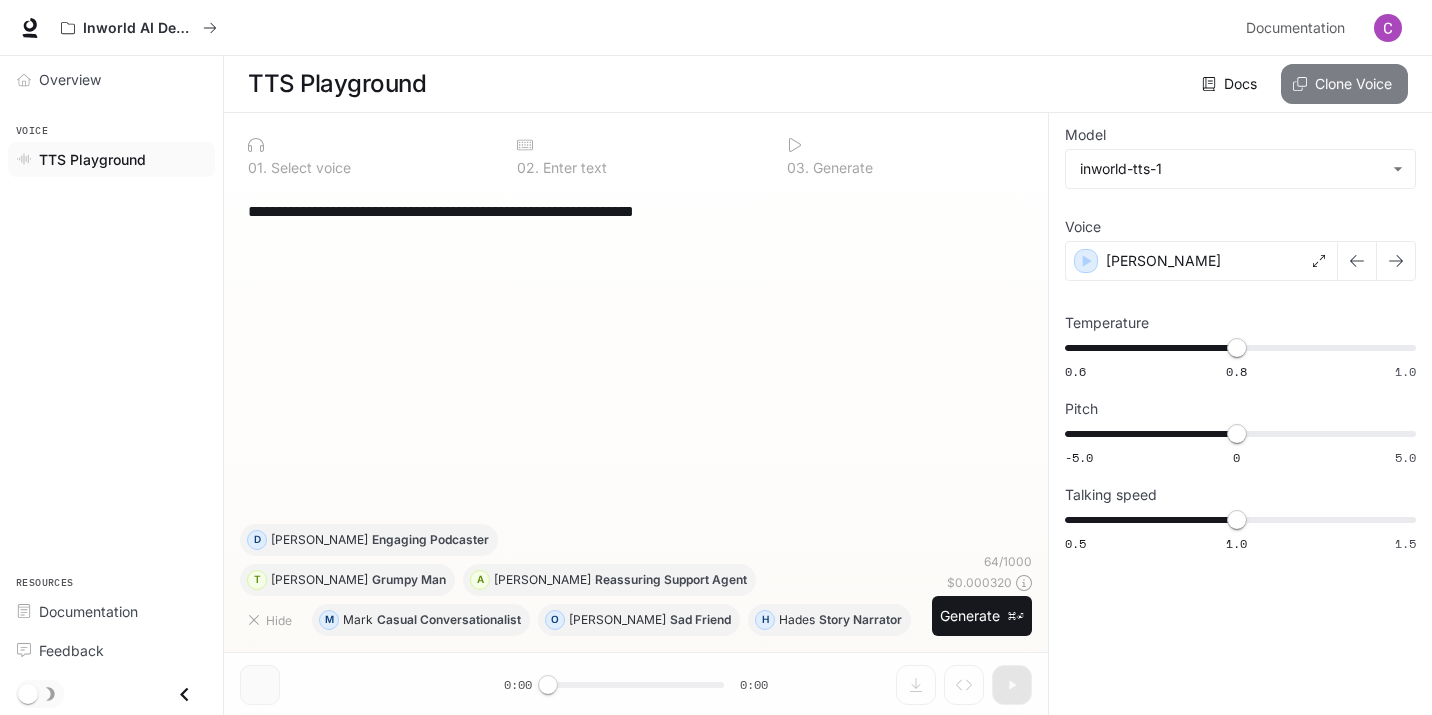 click on "Clone Voice" at bounding box center (1344, 84) 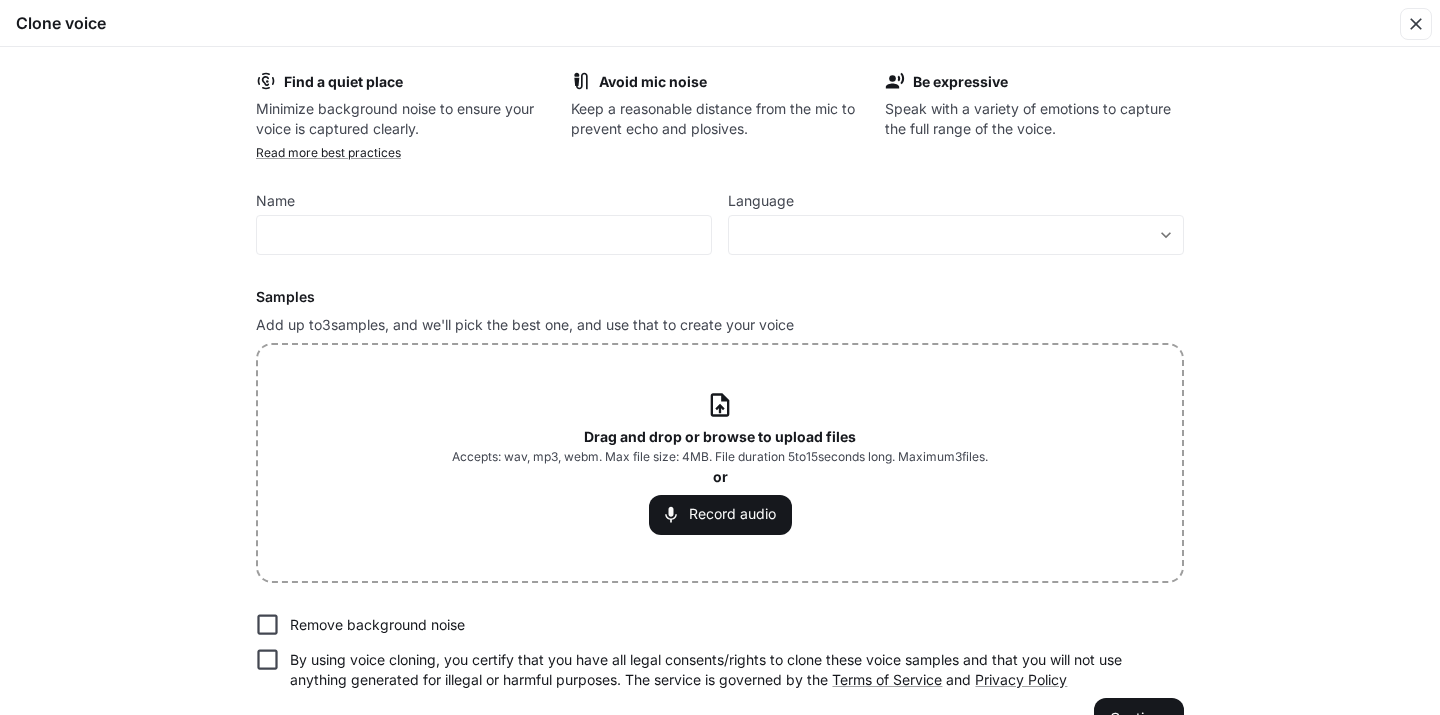 click on "Drag and drop or browse to upload files" at bounding box center [720, 436] 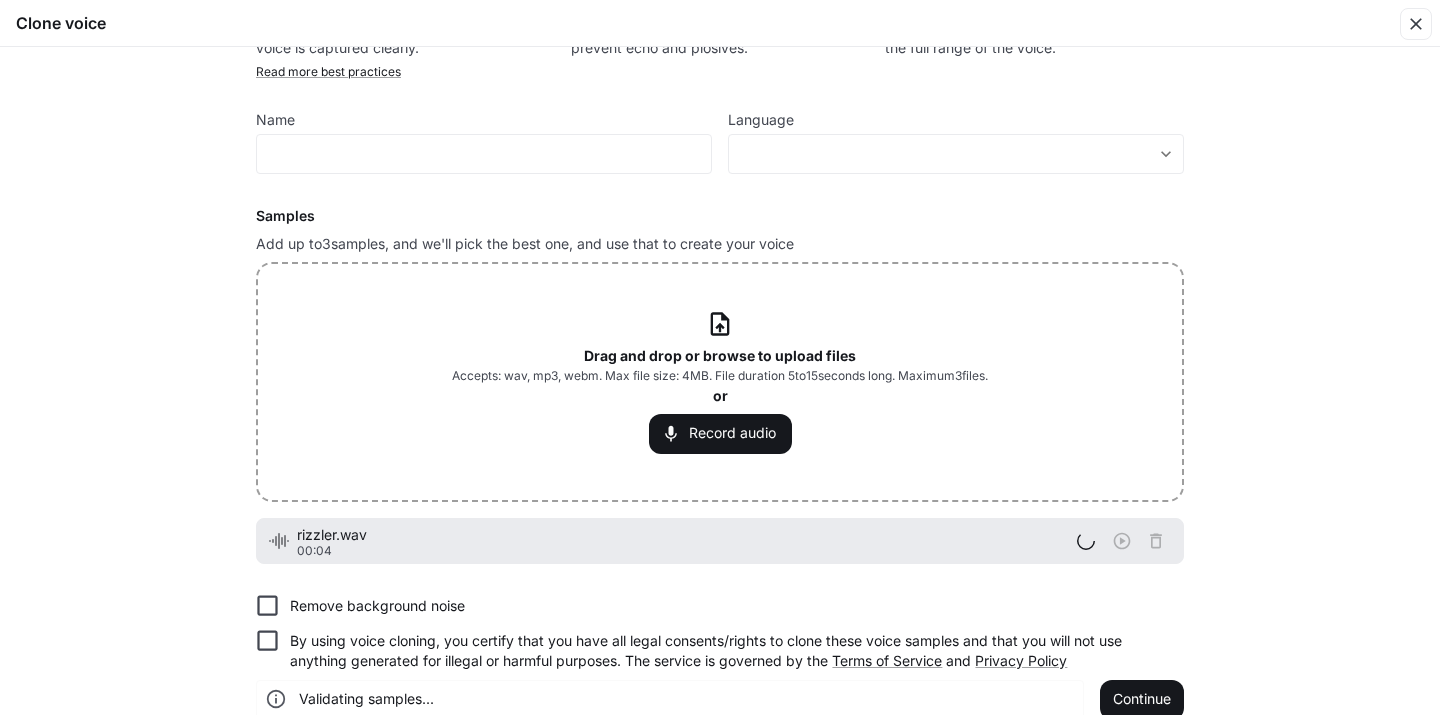 scroll, scrollTop: 109, scrollLeft: 0, axis: vertical 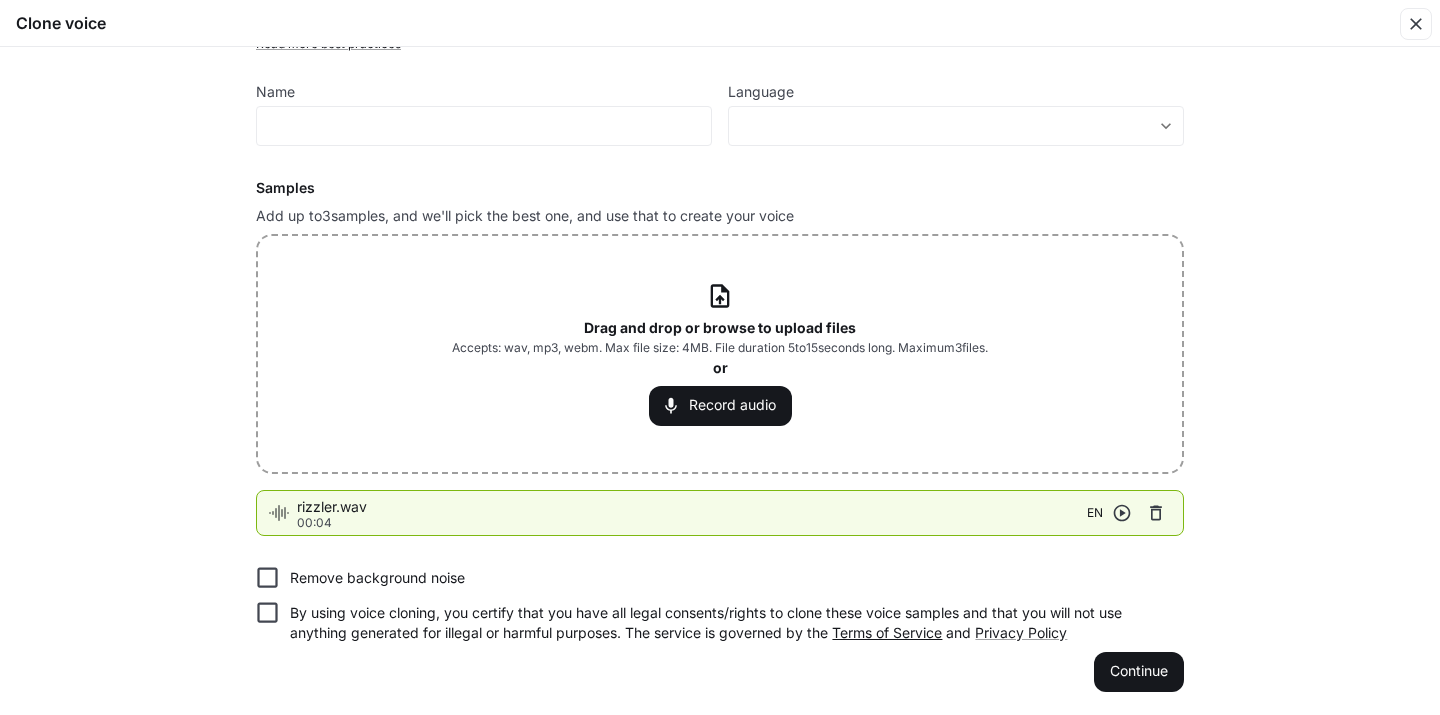 click on "Terms of Service" at bounding box center (887, 632) 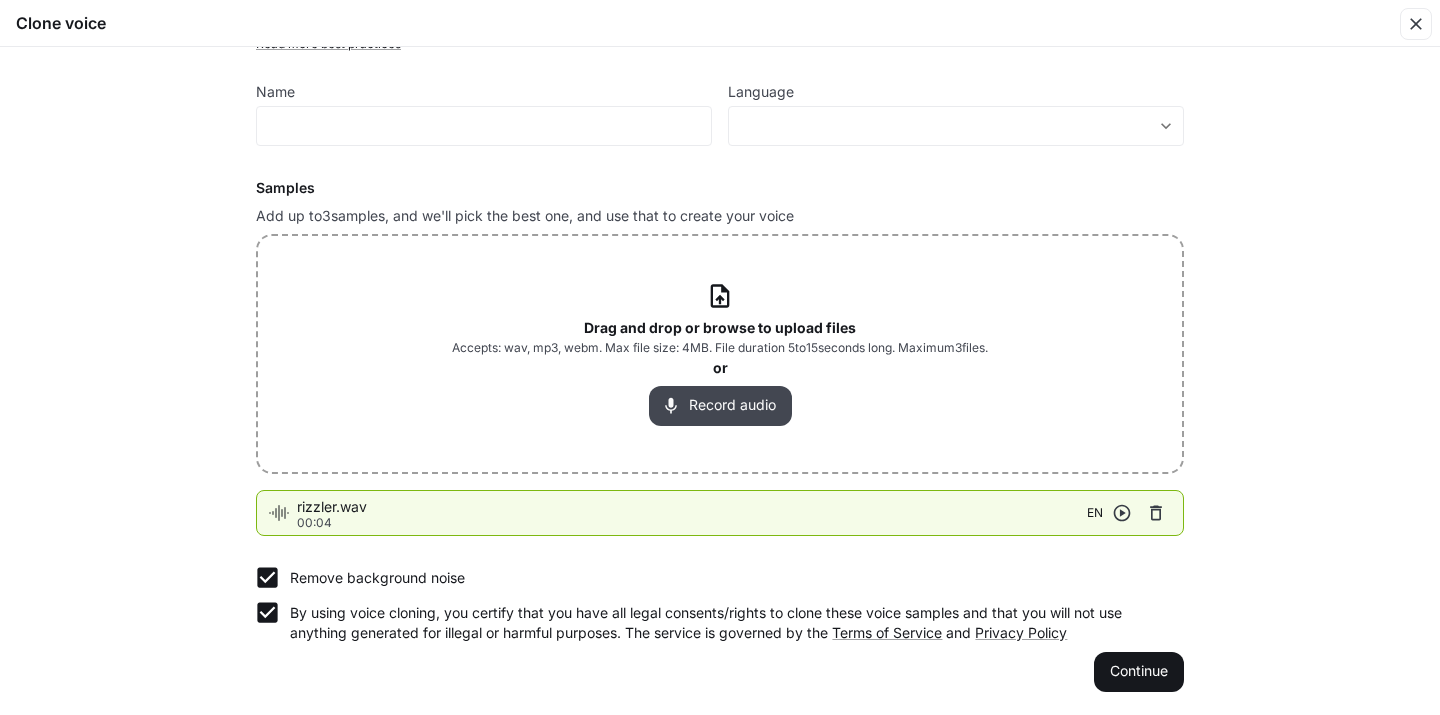 click on "Record audio" at bounding box center [720, 406] 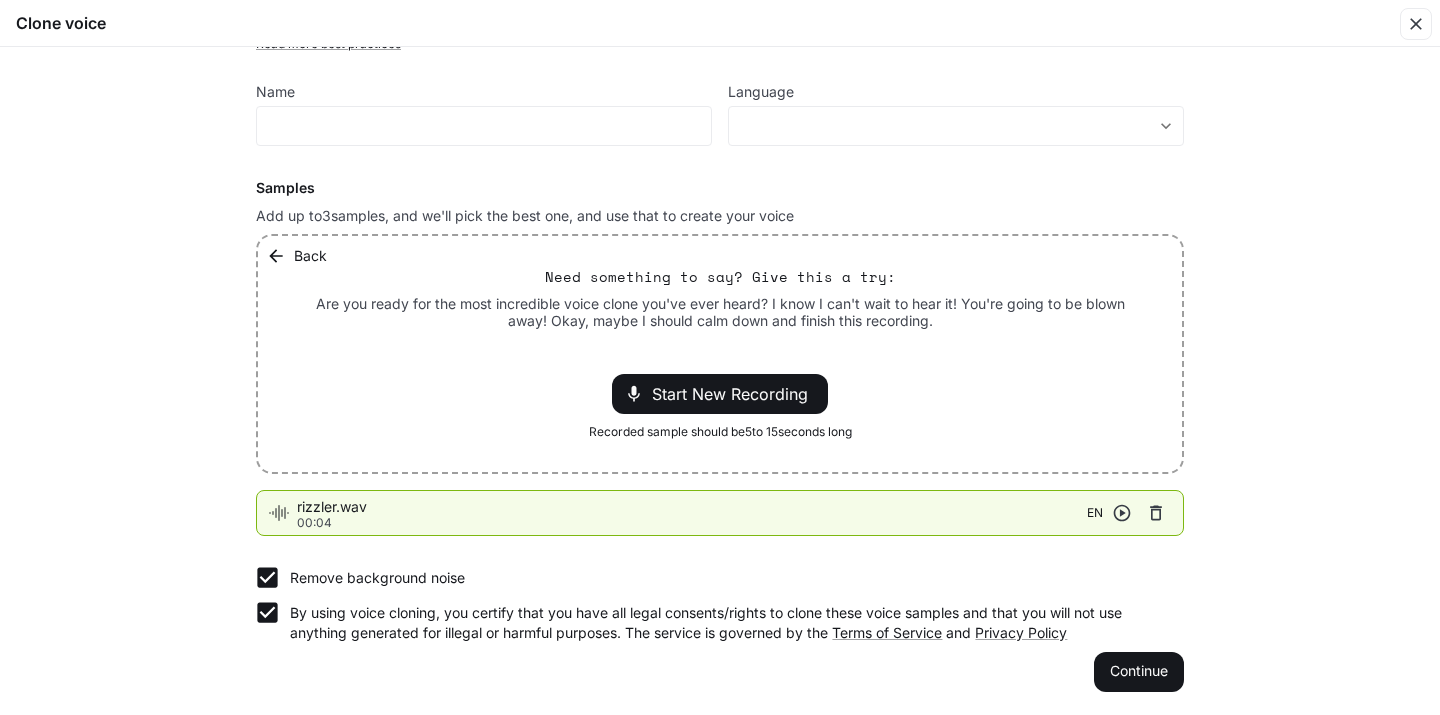 click on "Back" at bounding box center (298, 256) 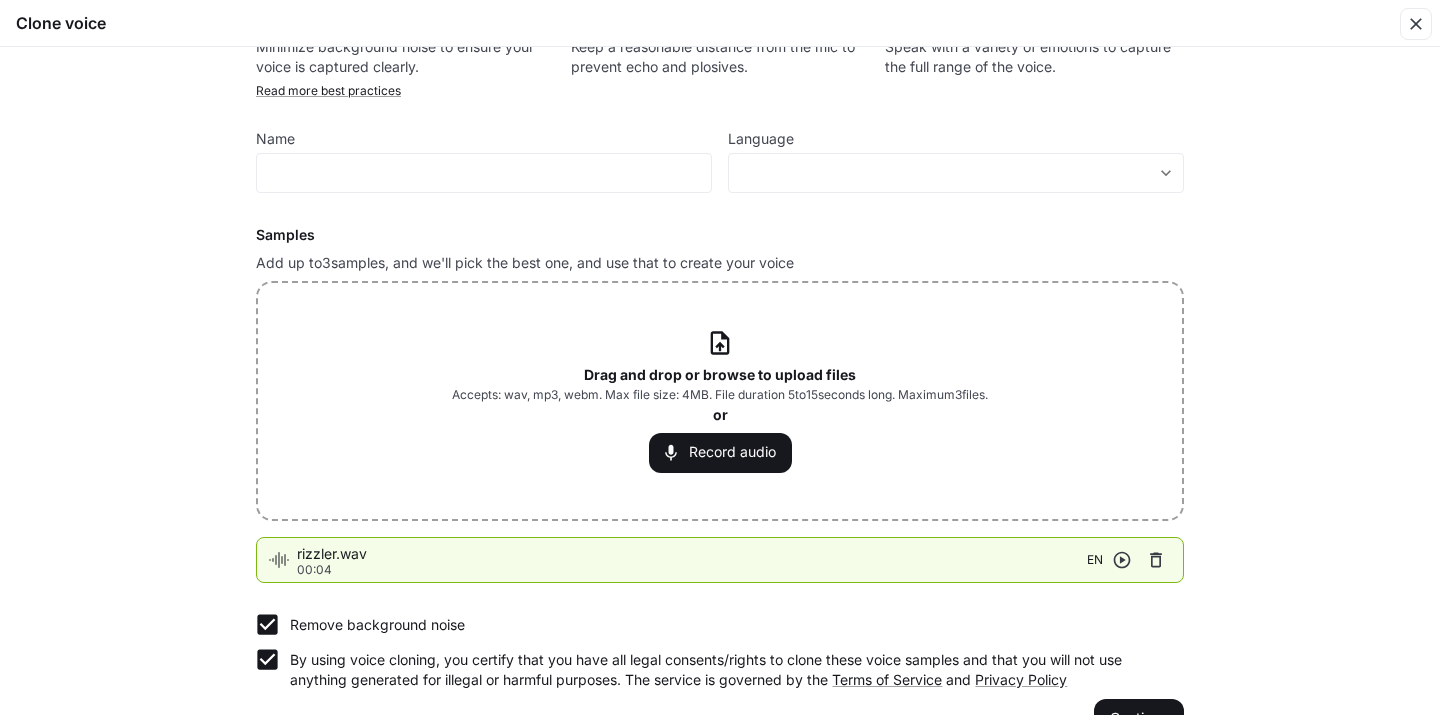 scroll, scrollTop: 60, scrollLeft: 0, axis: vertical 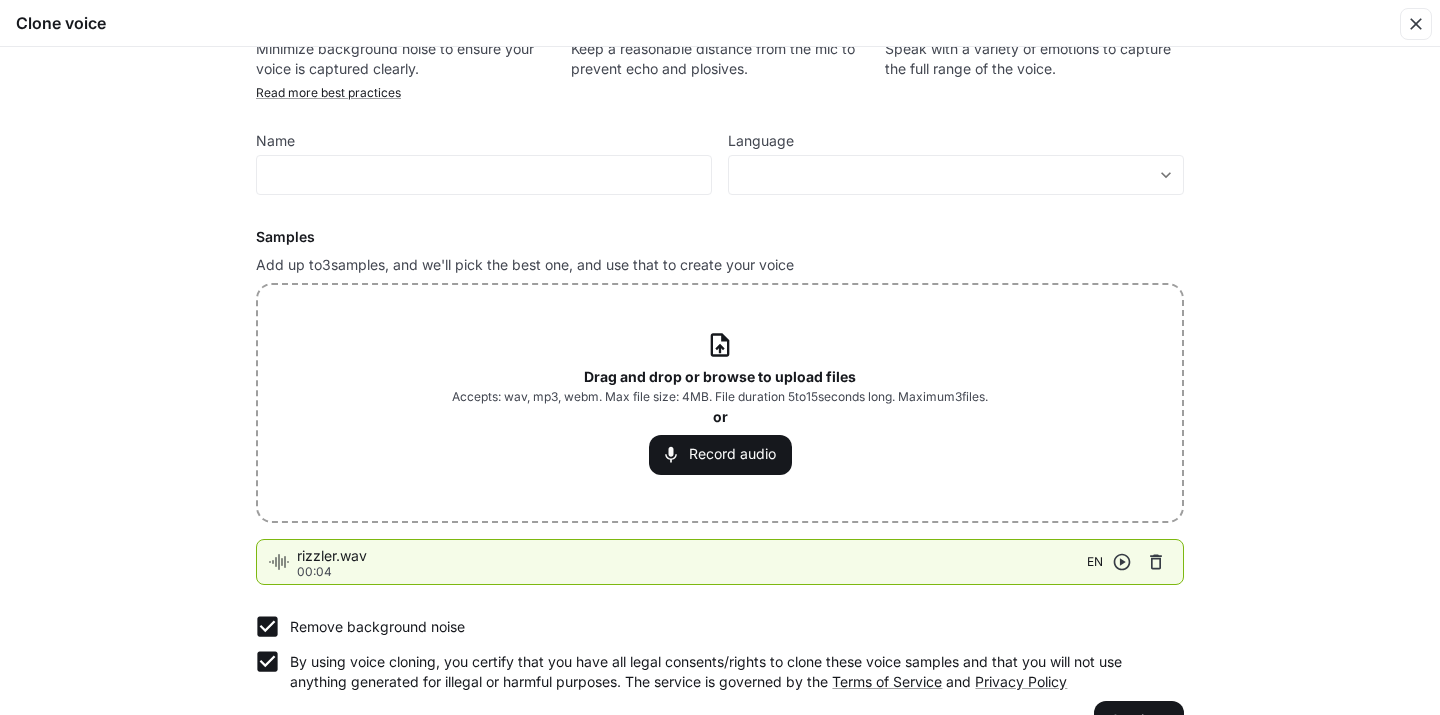 click 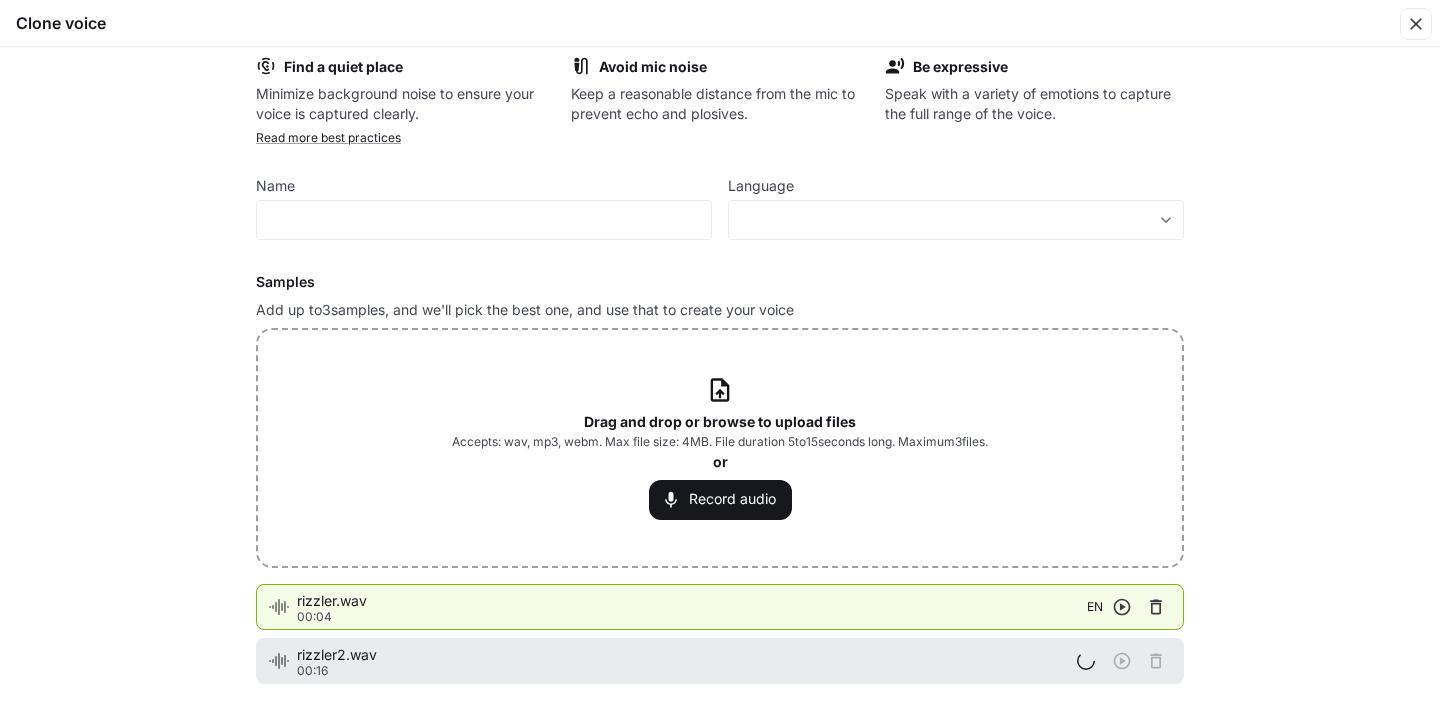 scroll, scrollTop: 29, scrollLeft: 0, axis: vertical 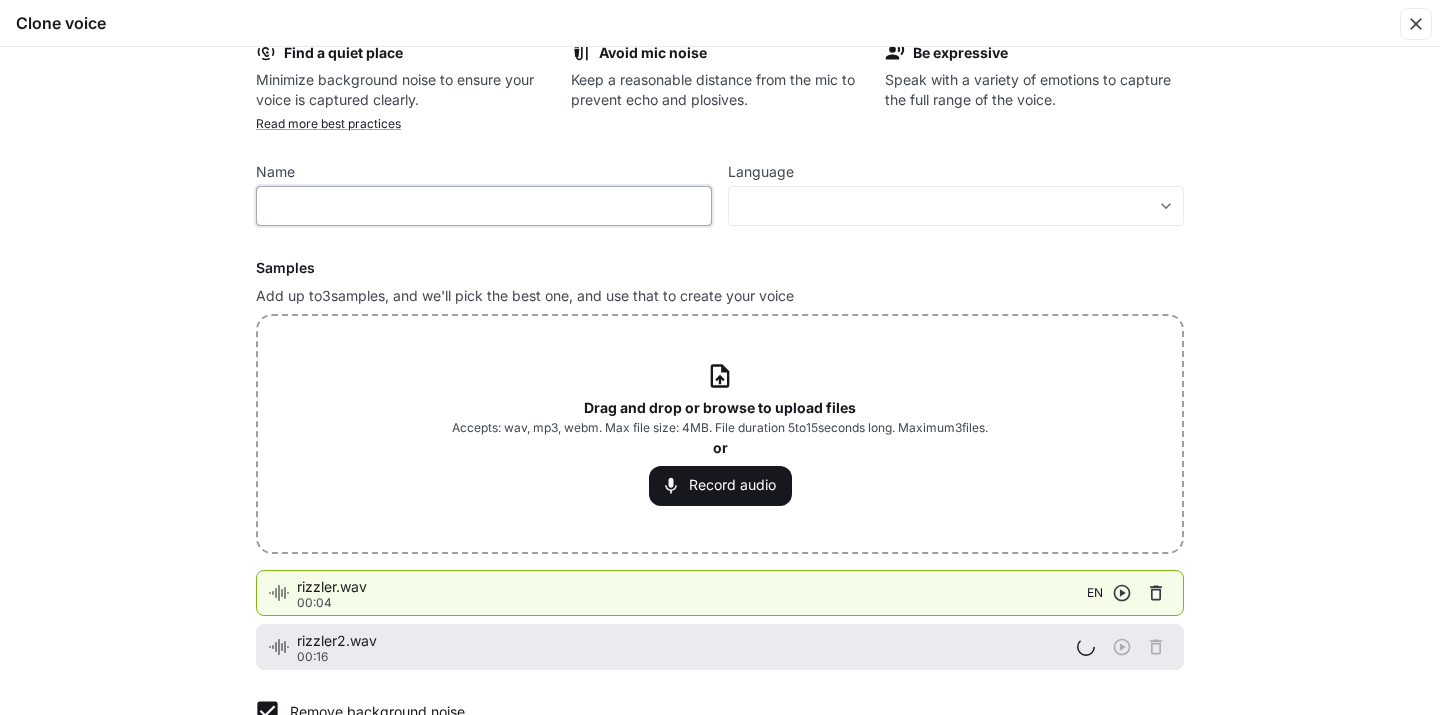 click at bounding box center [484, 206] 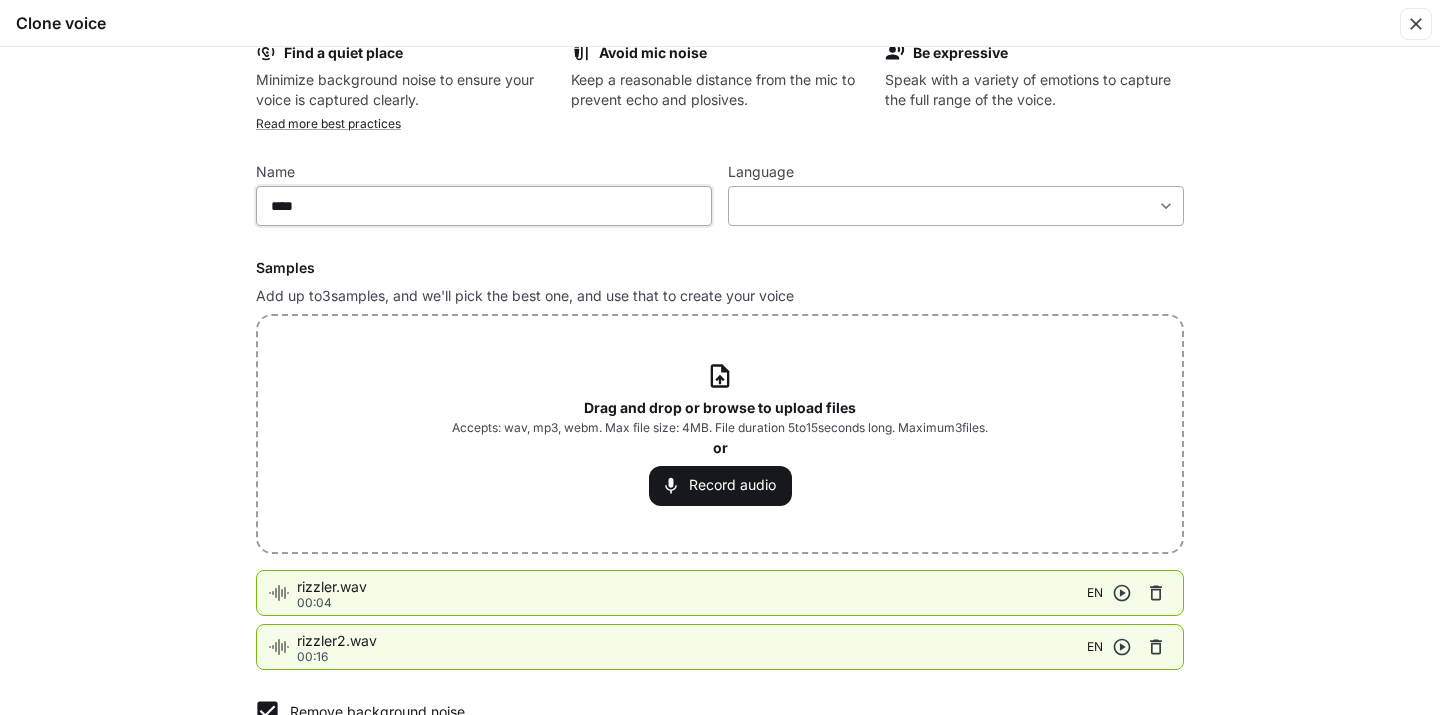 type on "****" 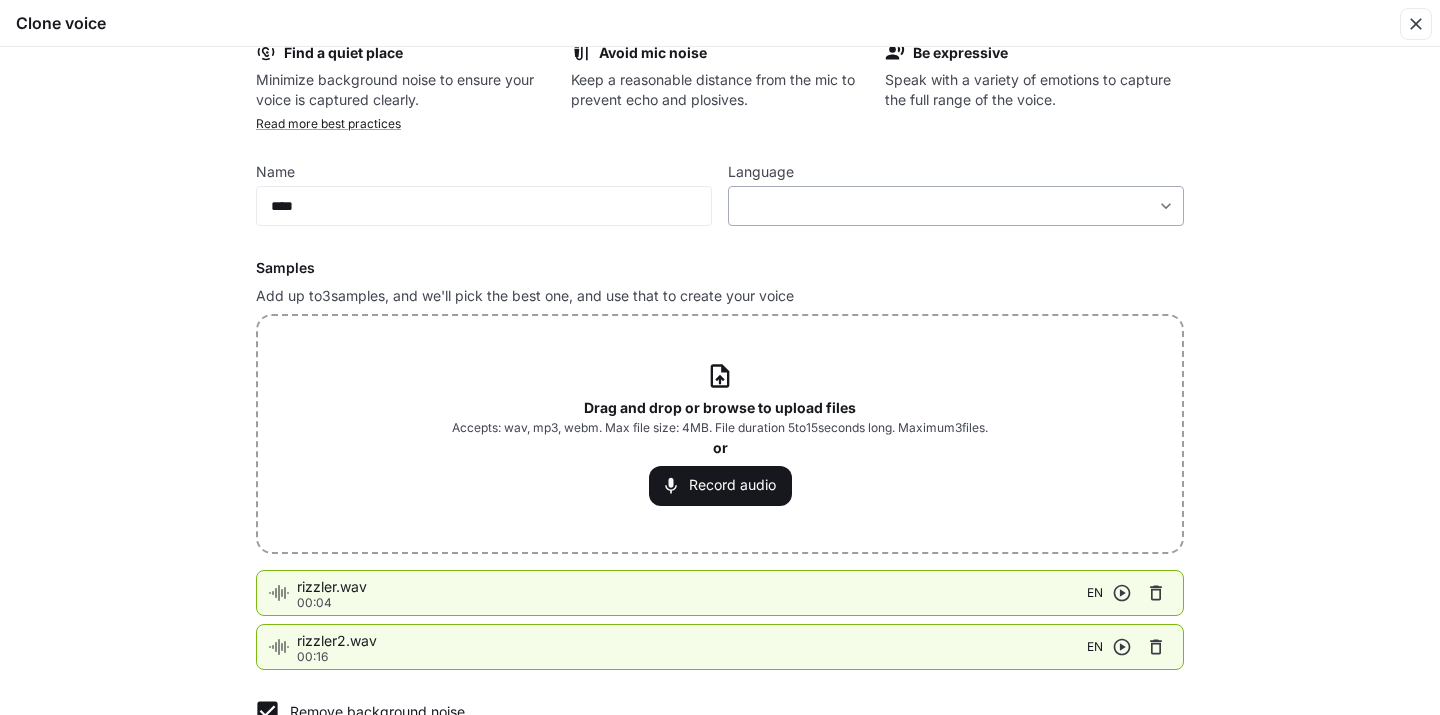 click on "**********" at bounding box center (720, 358) 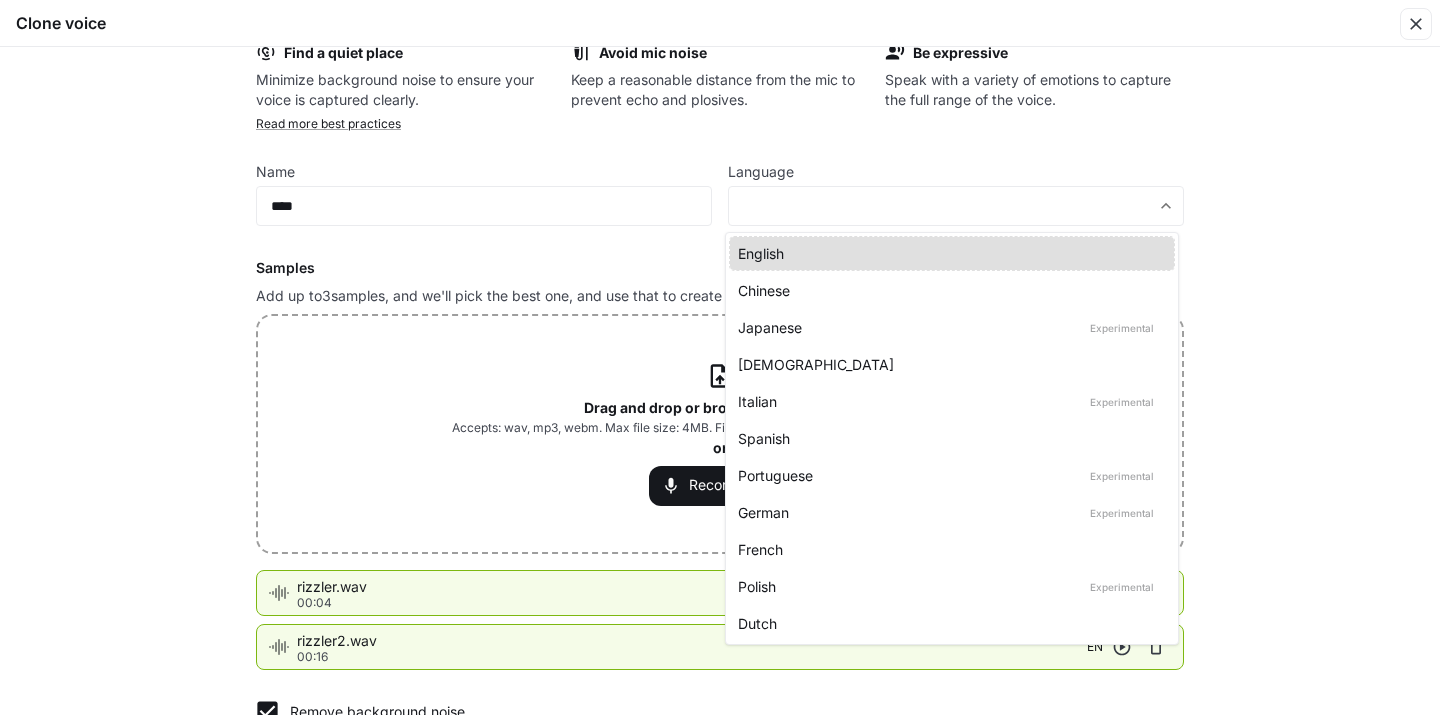 click on "English" at bounding box center [948, 253] 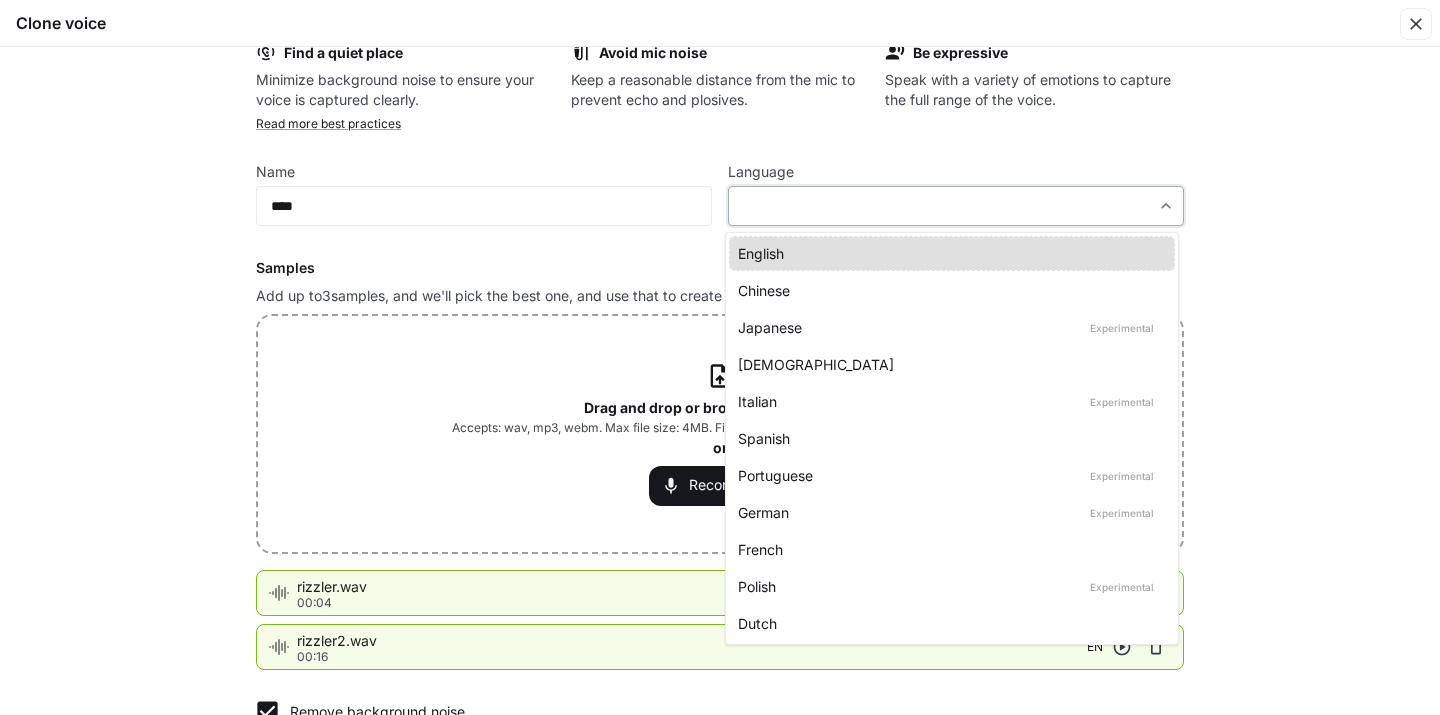 type on "*****" 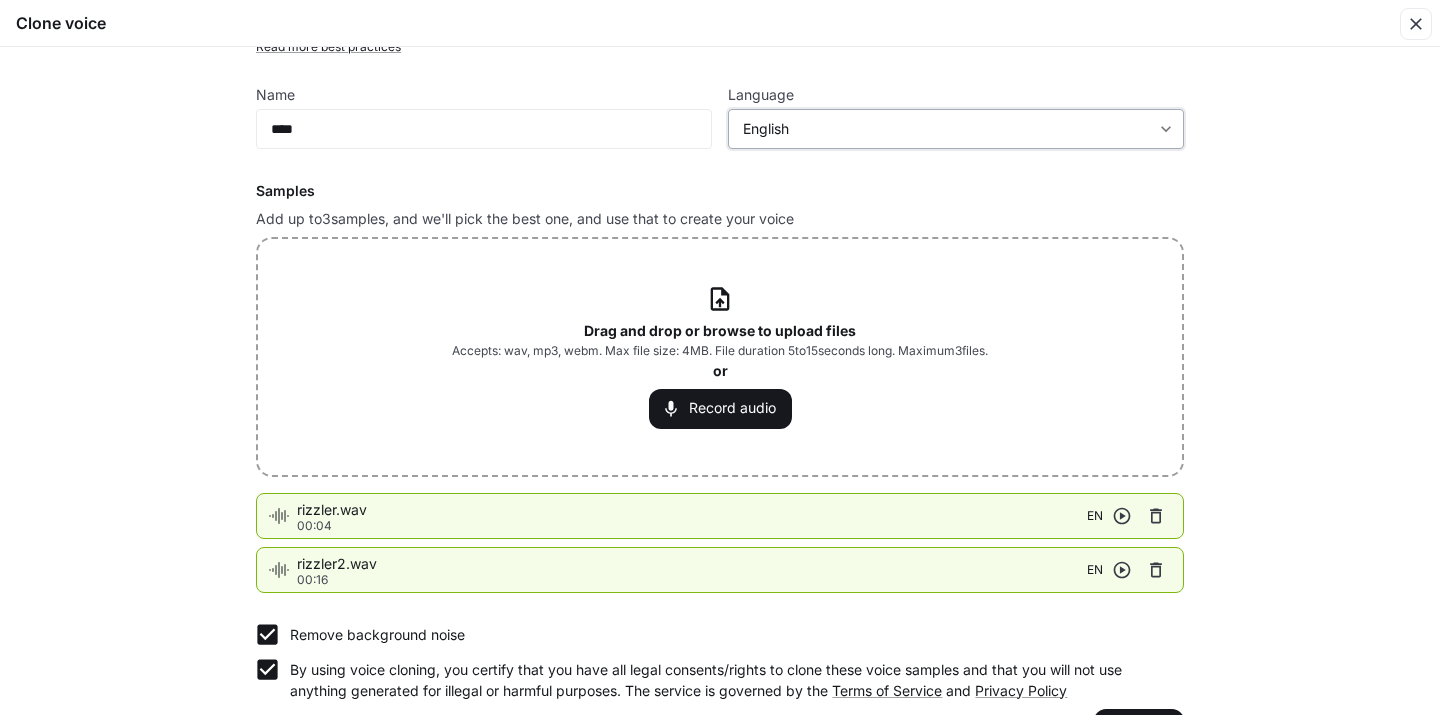 scroll, scrollTop: 163, scrollLeft: 0, axis: vertical 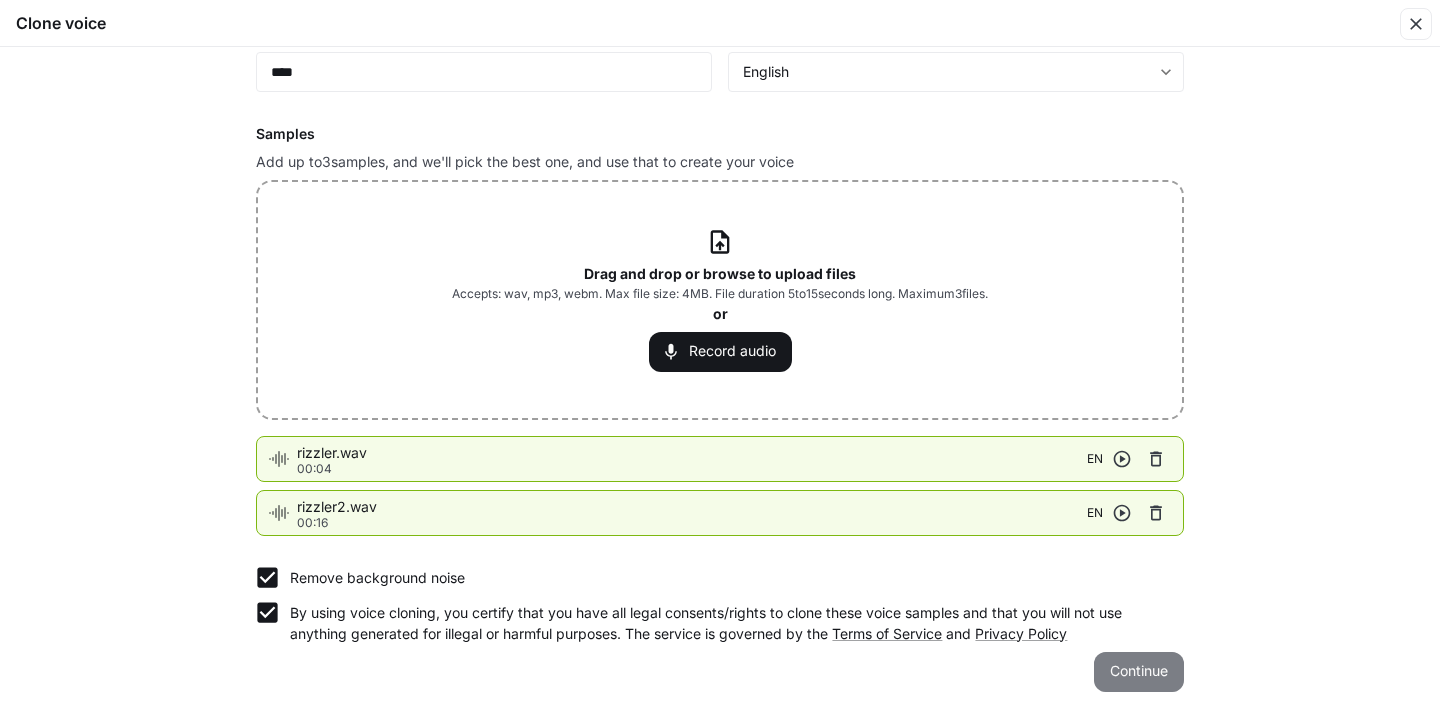 click on "Continue" at bounding box center (1139, 672) 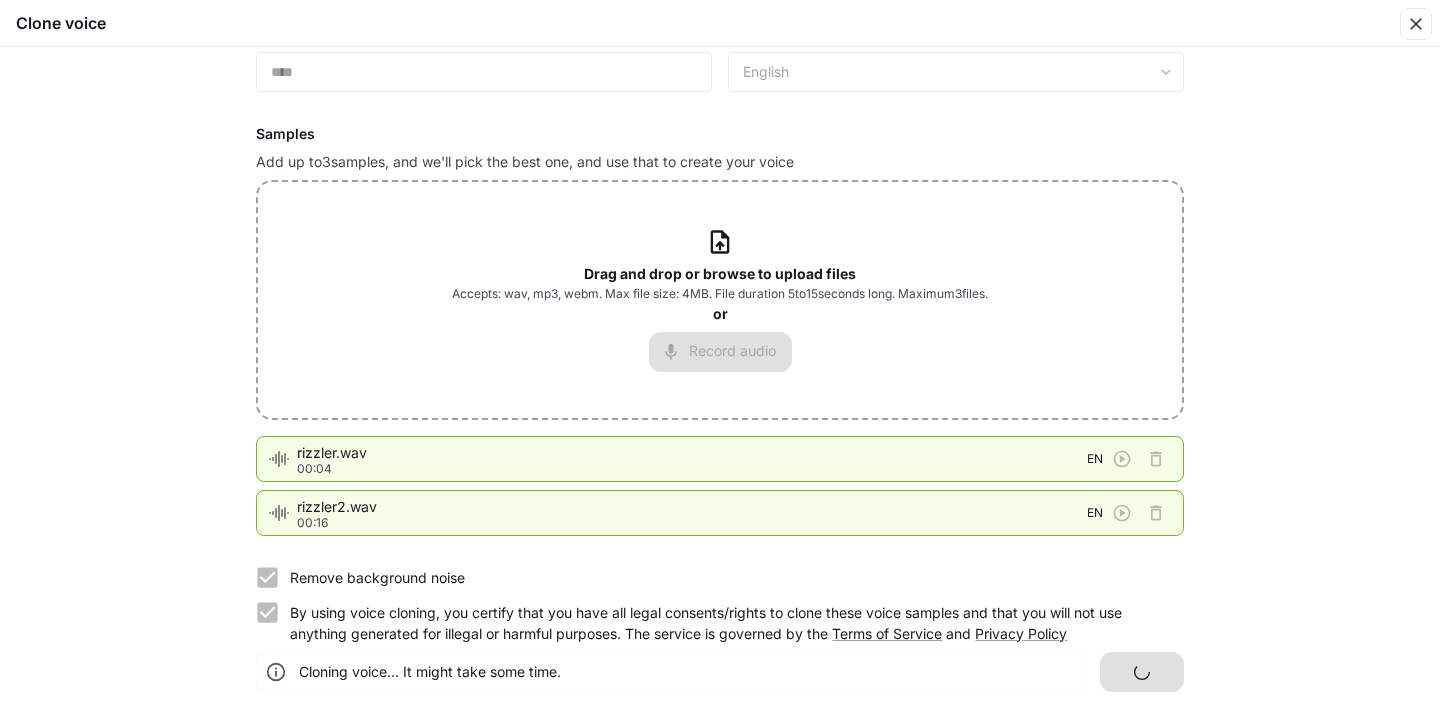 scroll, scrollTop: 0, scrollLeft: 0, axis: both 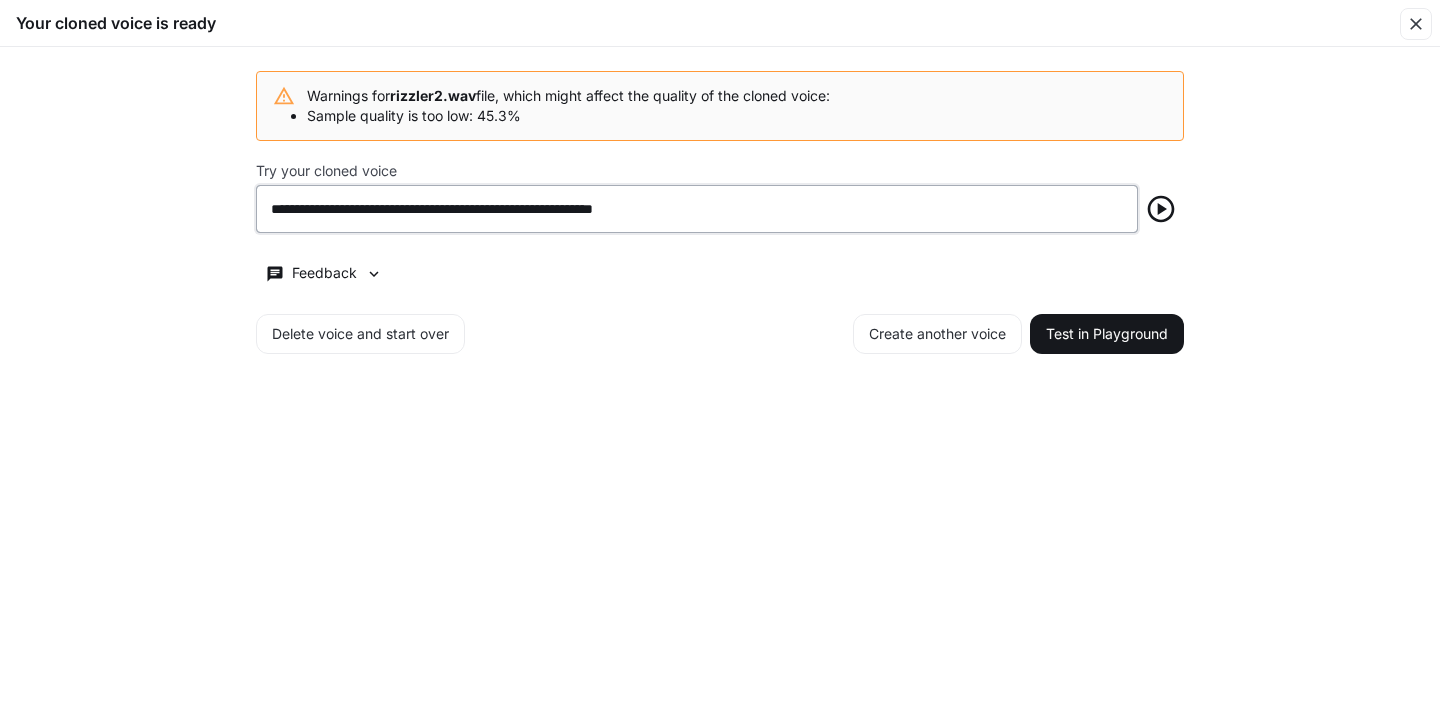 click on "**********" at bounding box center [697, 209] 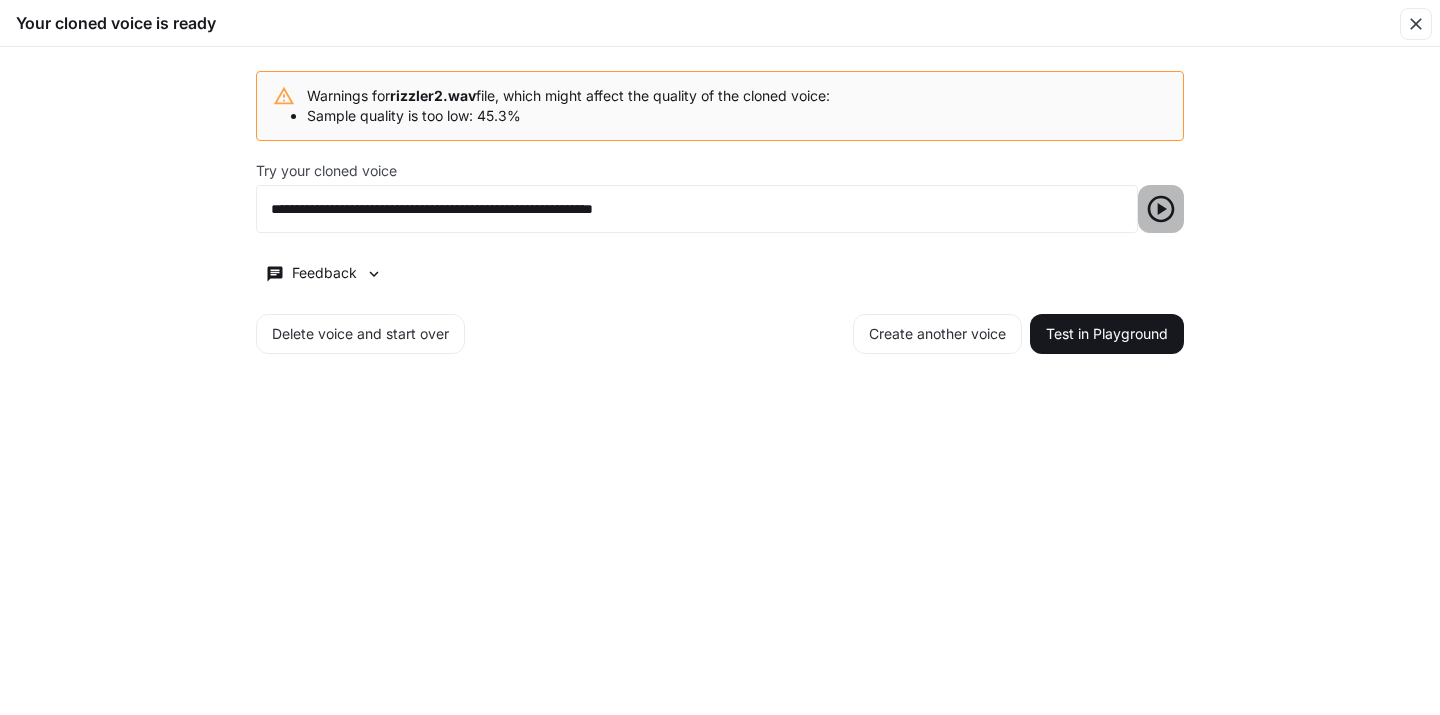 click 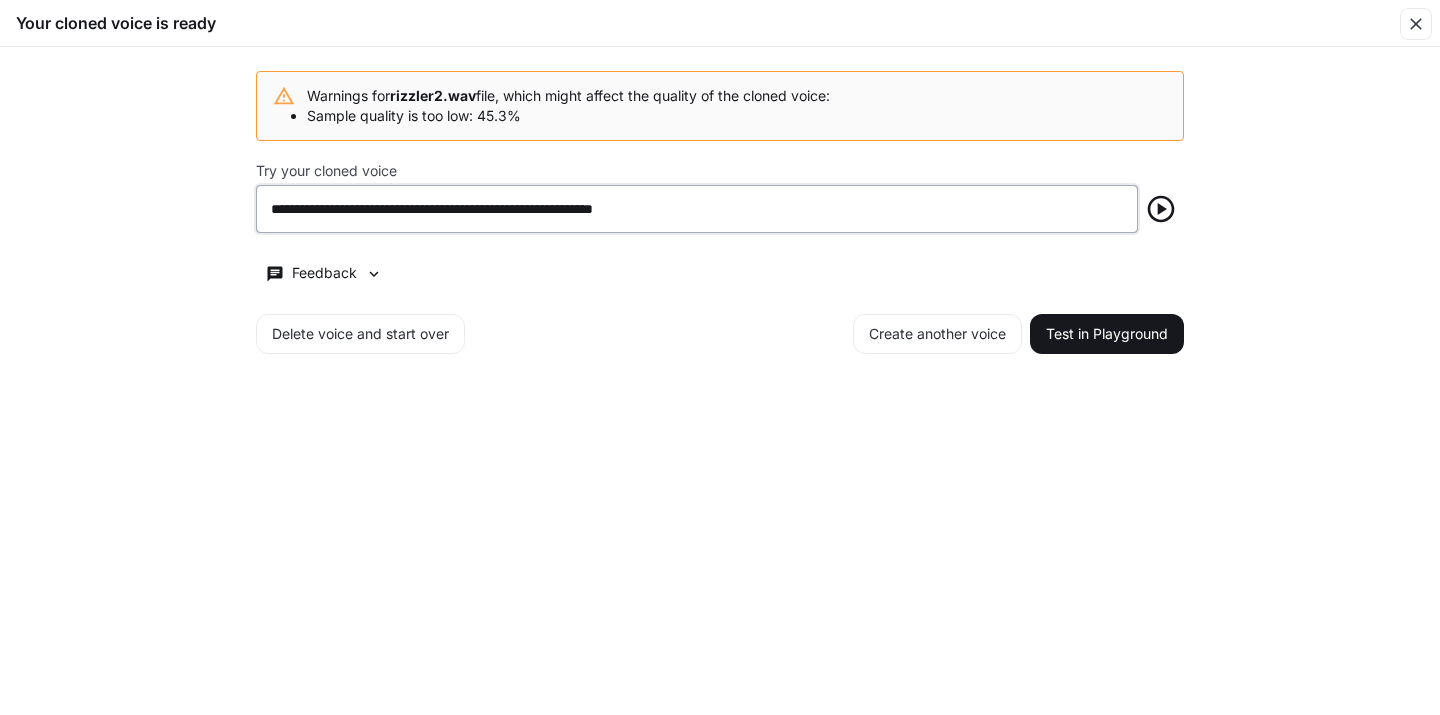 click on "**********" at bounding box center [697, 209] 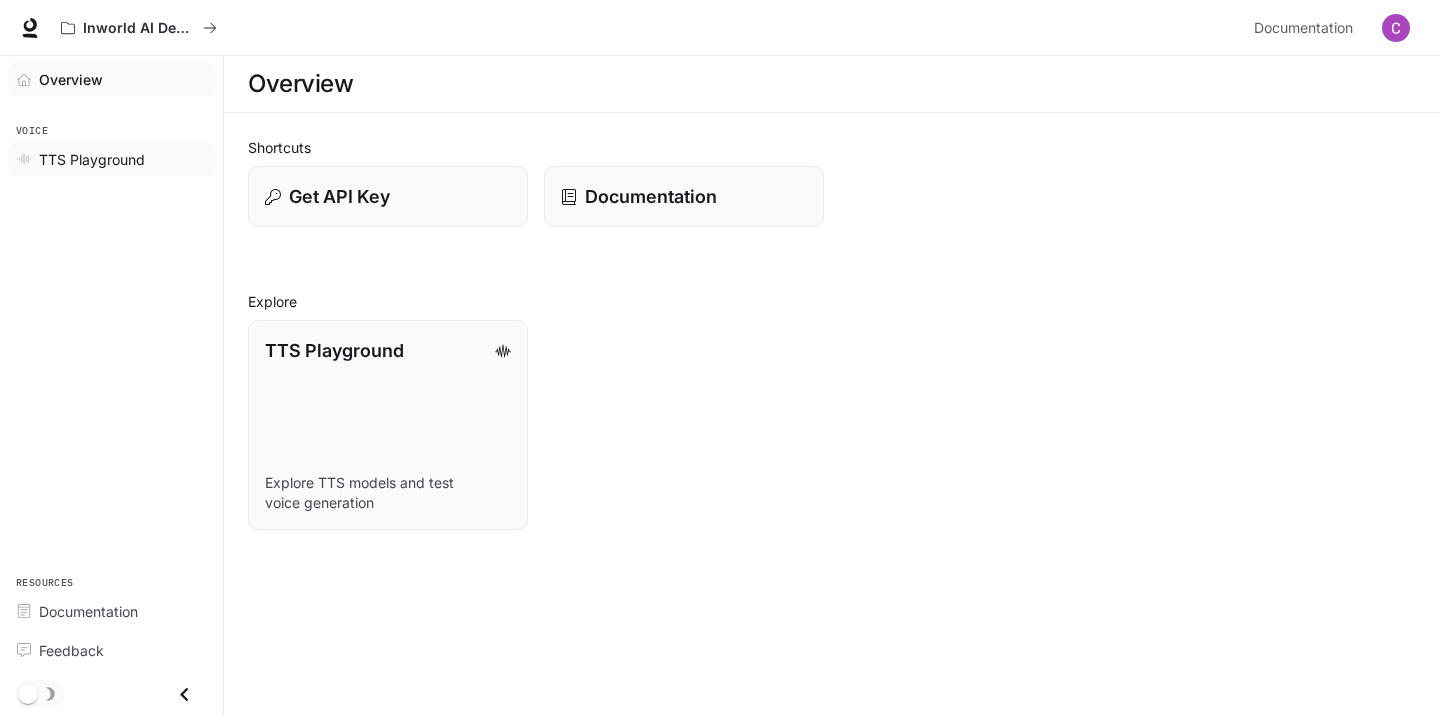 click on "TTS Playground" at bounding box center [122, 159] 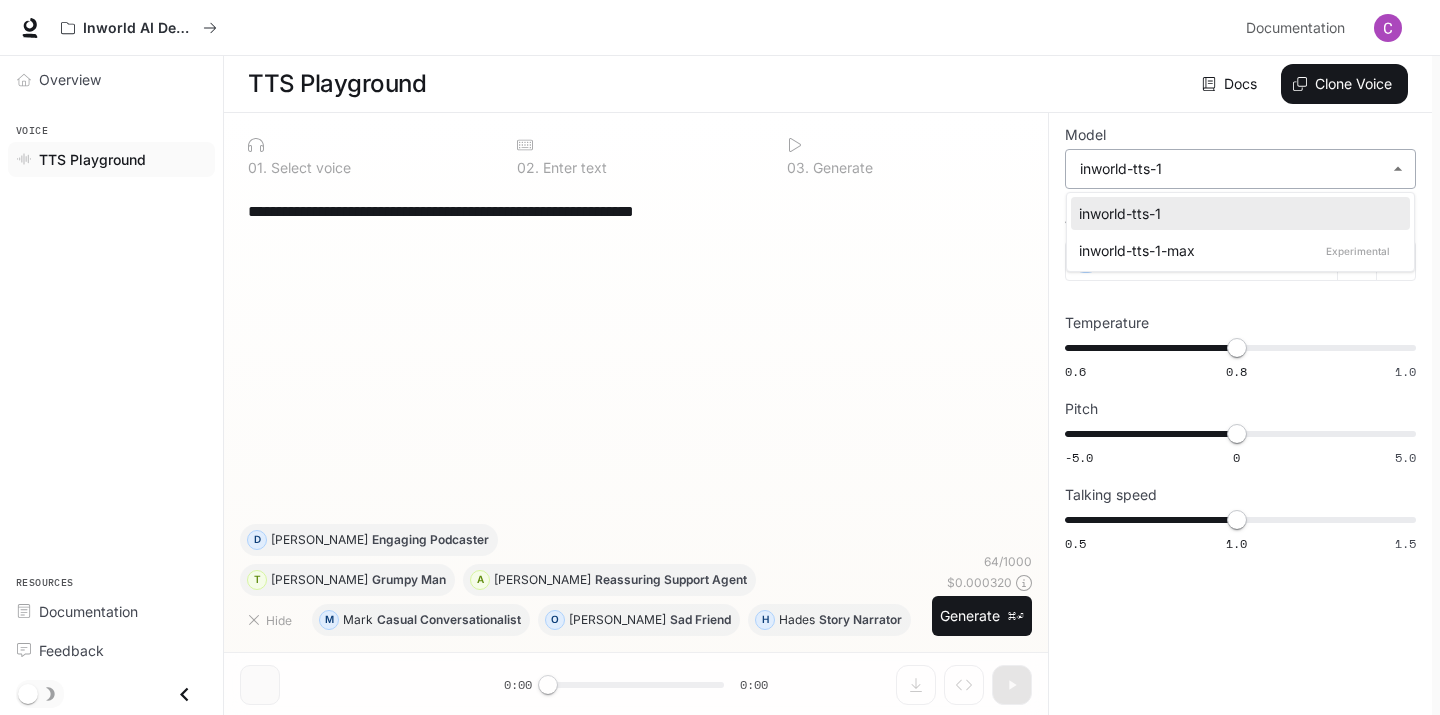 click on "**********" at bounding box center [720, 358] 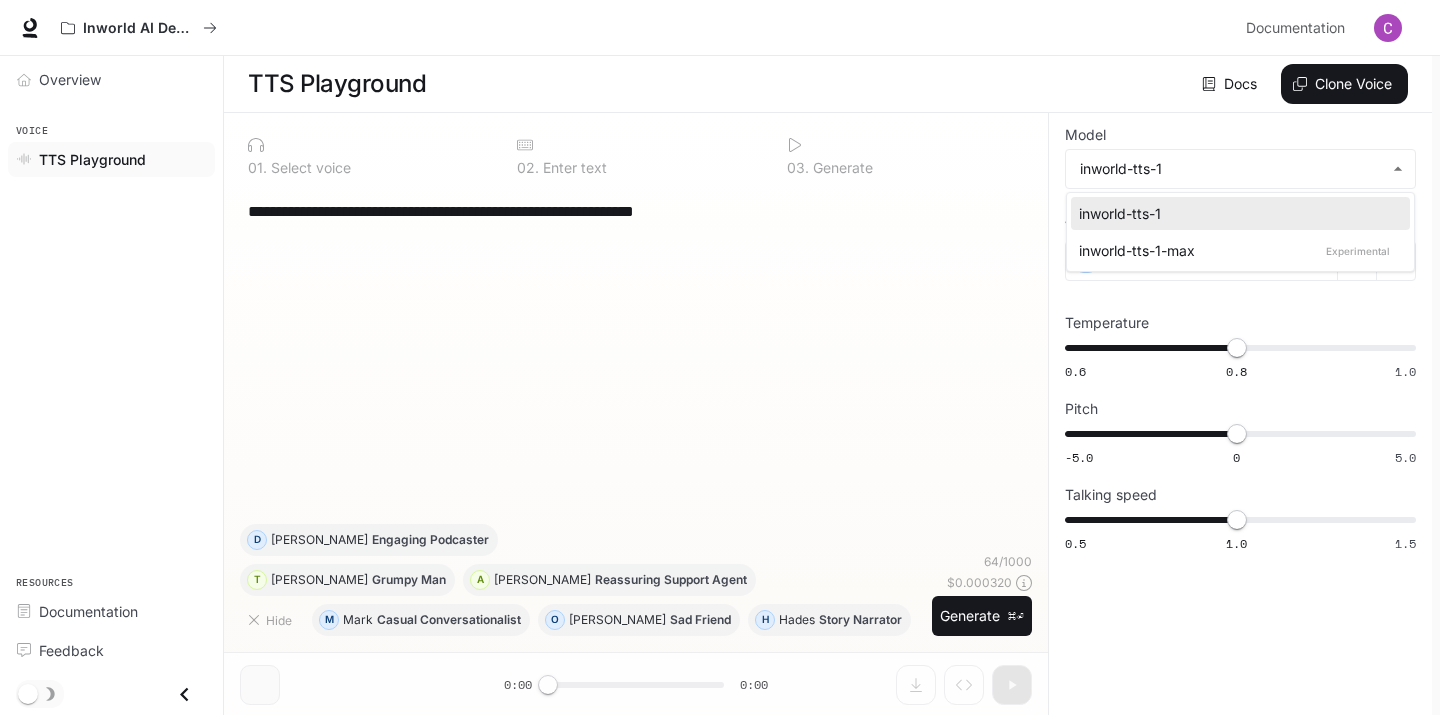 click on "inworld-tts-1-max Experimental" at bounding box center (1236, 250) 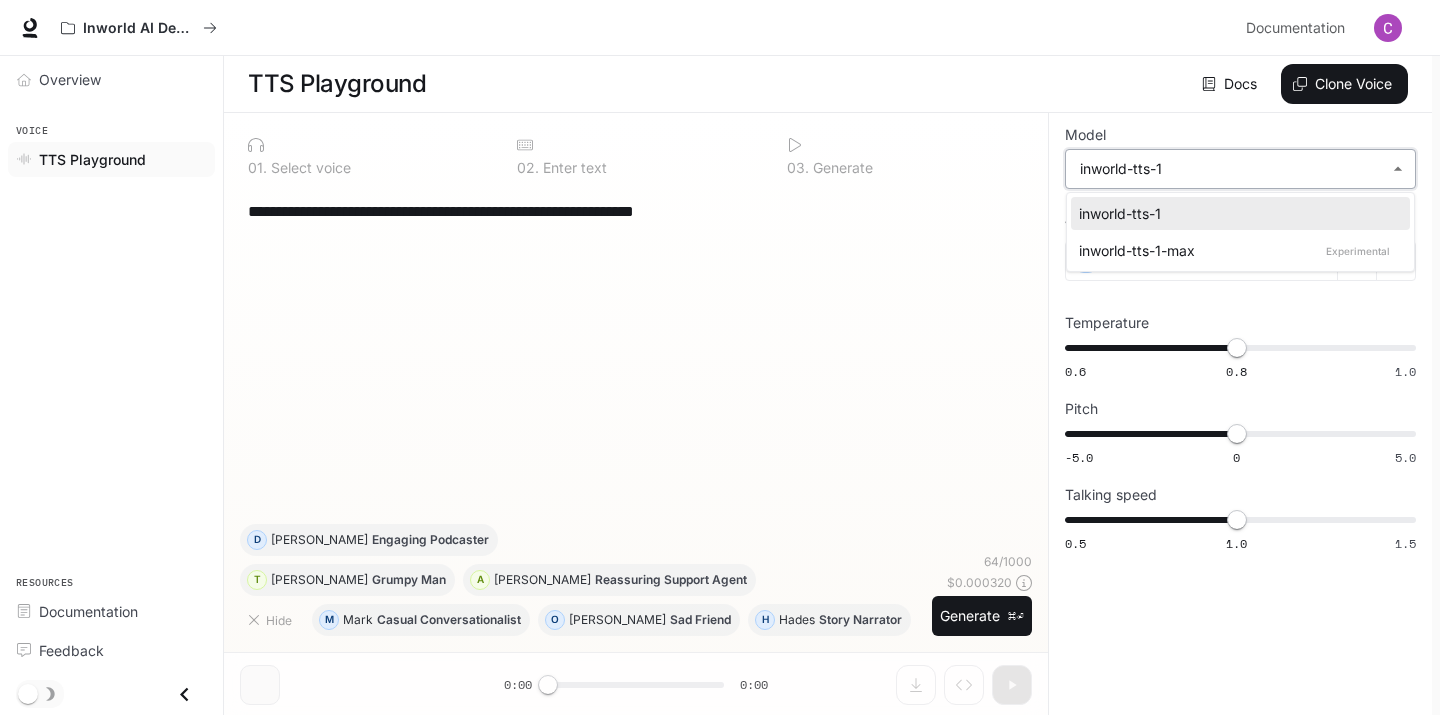 type on "**********" 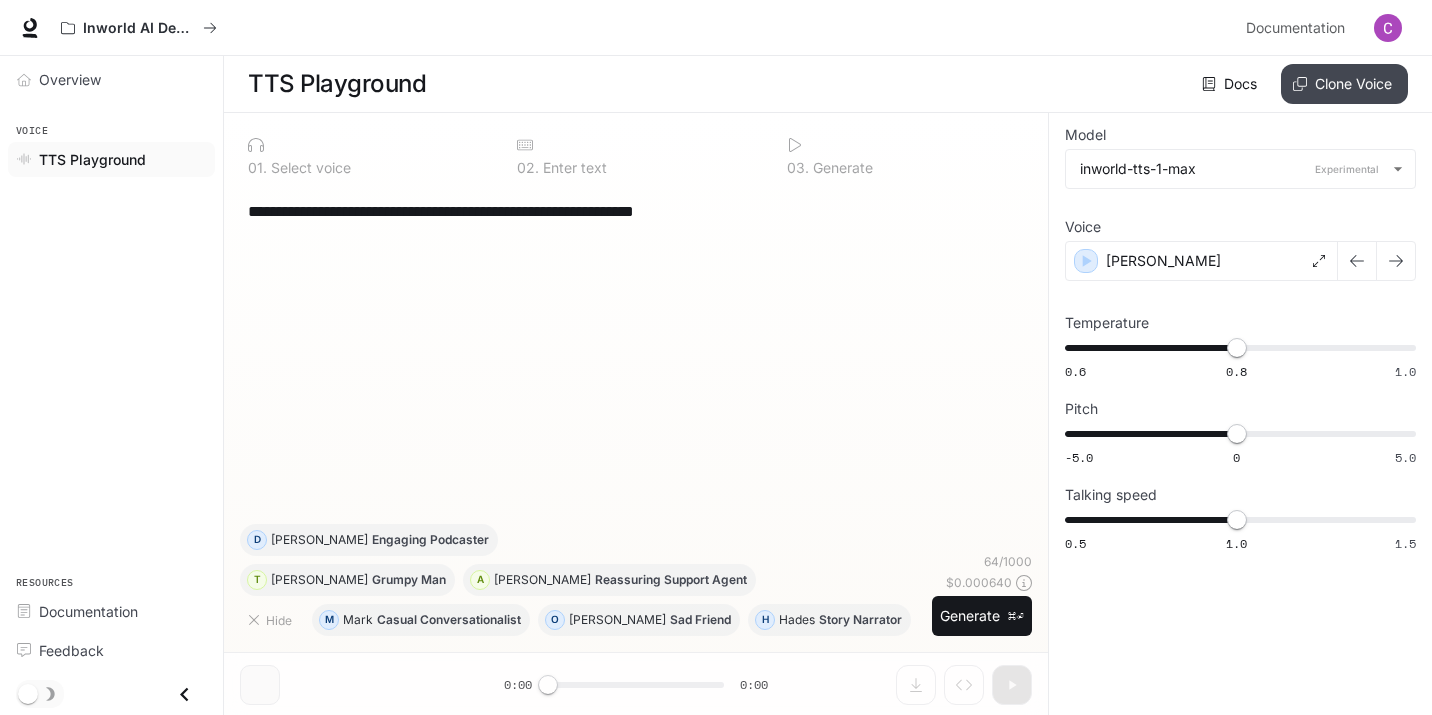 click on "Clone Voice" at bounding box center (1344, 84) 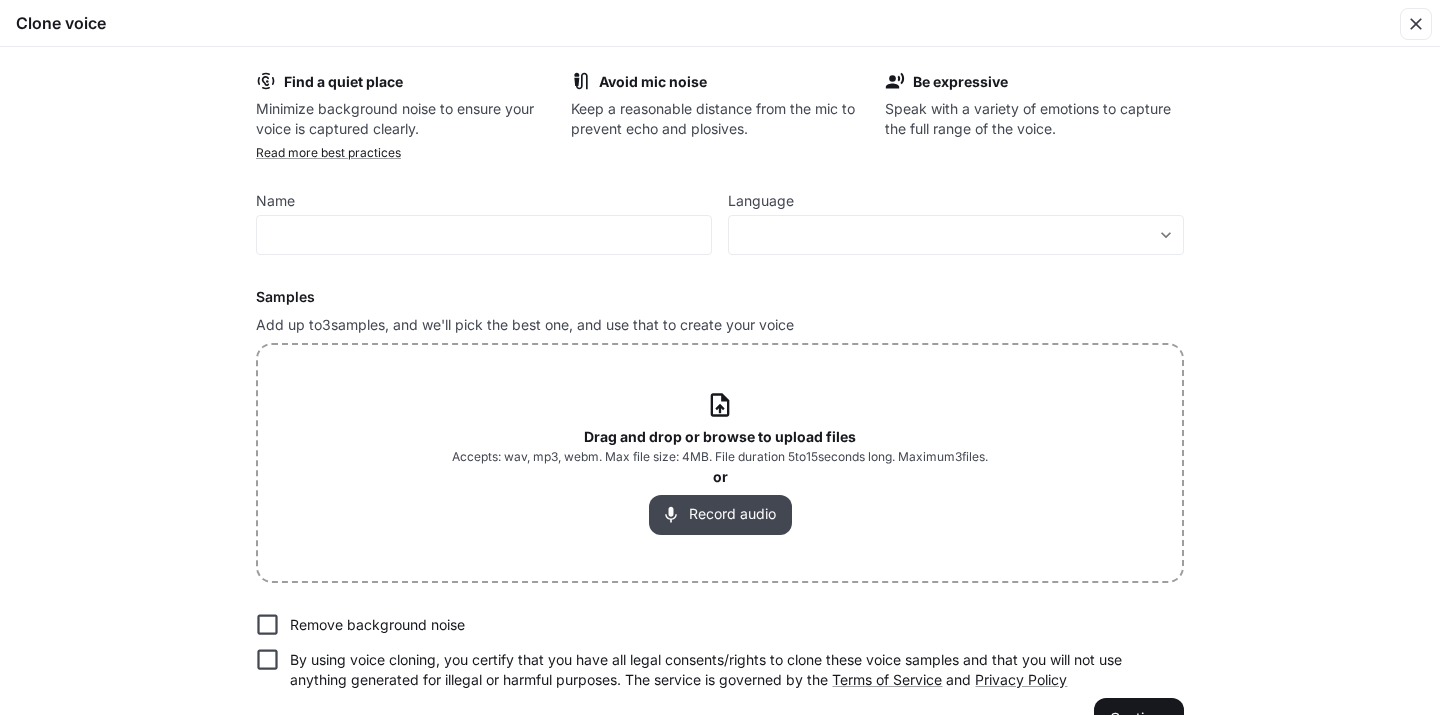 click on "Record audio" at bounding box center [720, 515] 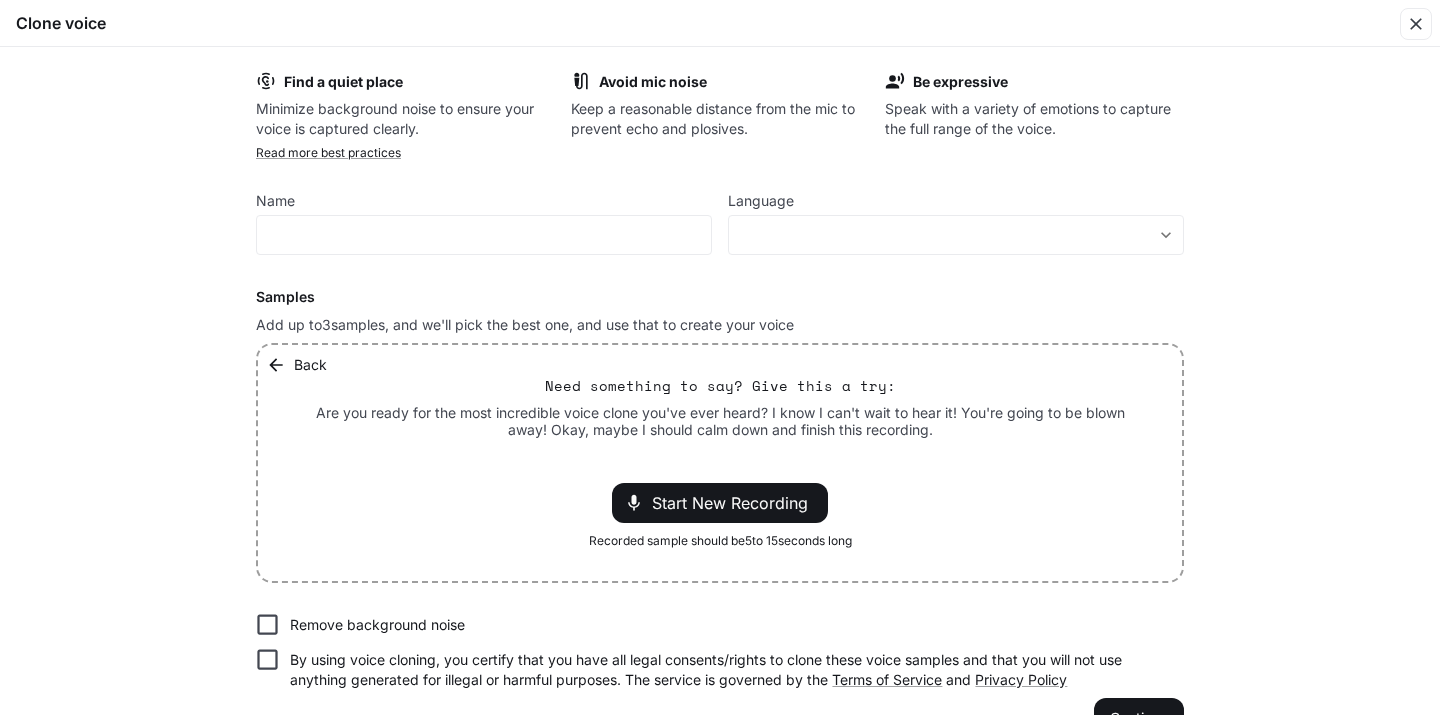 click on "Are you ready for the most incredible voice clone you've ever heard? I know I can't wait to hear it! You're going to be blown away! Okay, maybe I should calm down and finish this recording." at bounding box center (720, 421) 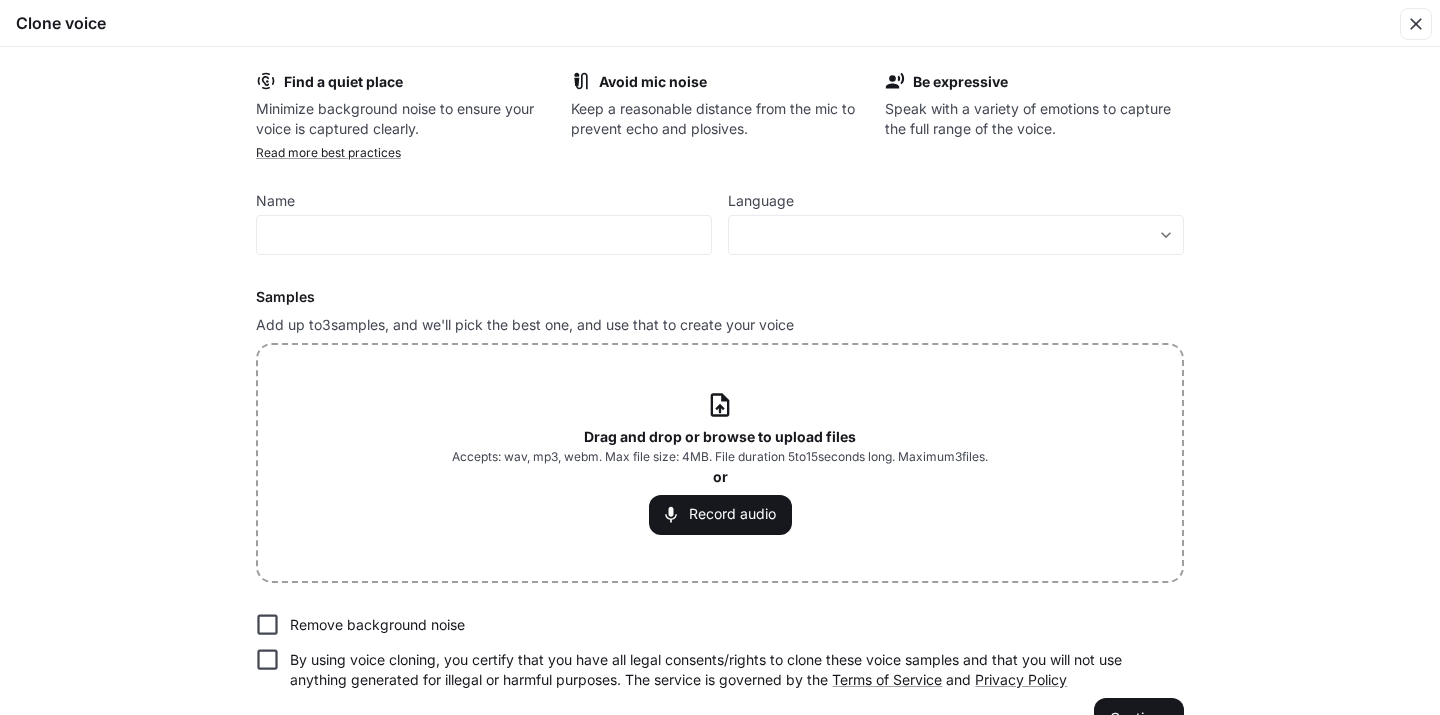 click 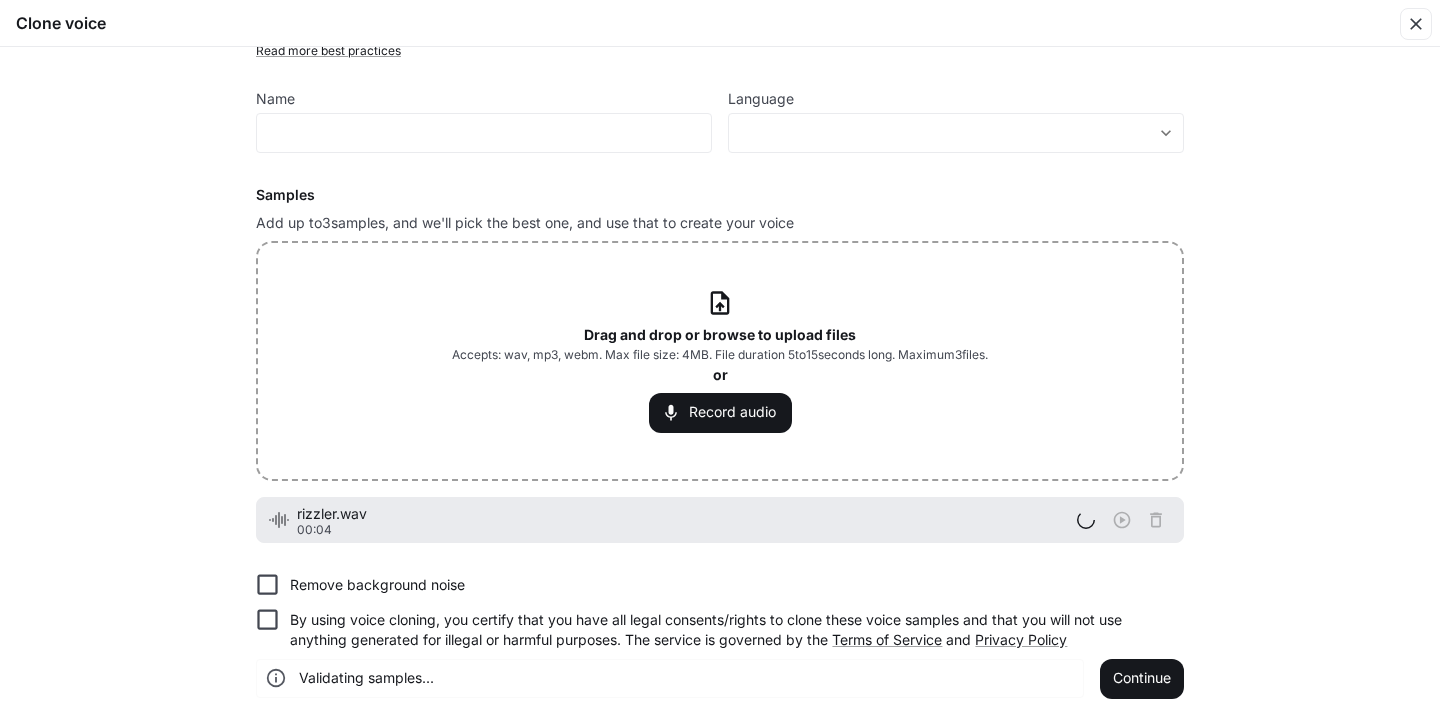 scroll, scrollTop: 109, scrollLeft: 0, axis: vertical 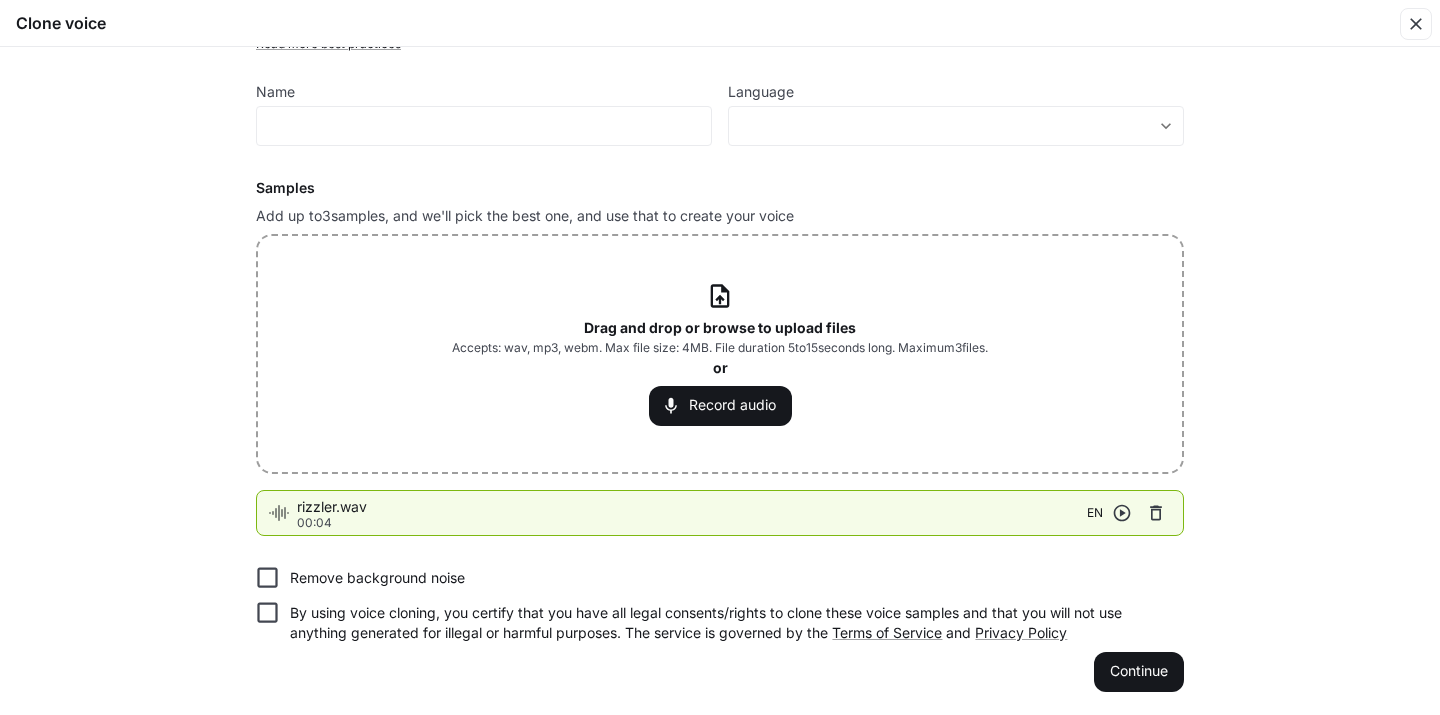 click on "By using voice cloning, you certify that you have all legal consents/rights to clone these voice samples and that you will not use anything generated for illegal or harmful purposes. The service is governed by the   Terms of Service   and   Privacy Policy" at bounding box center (729, 623) 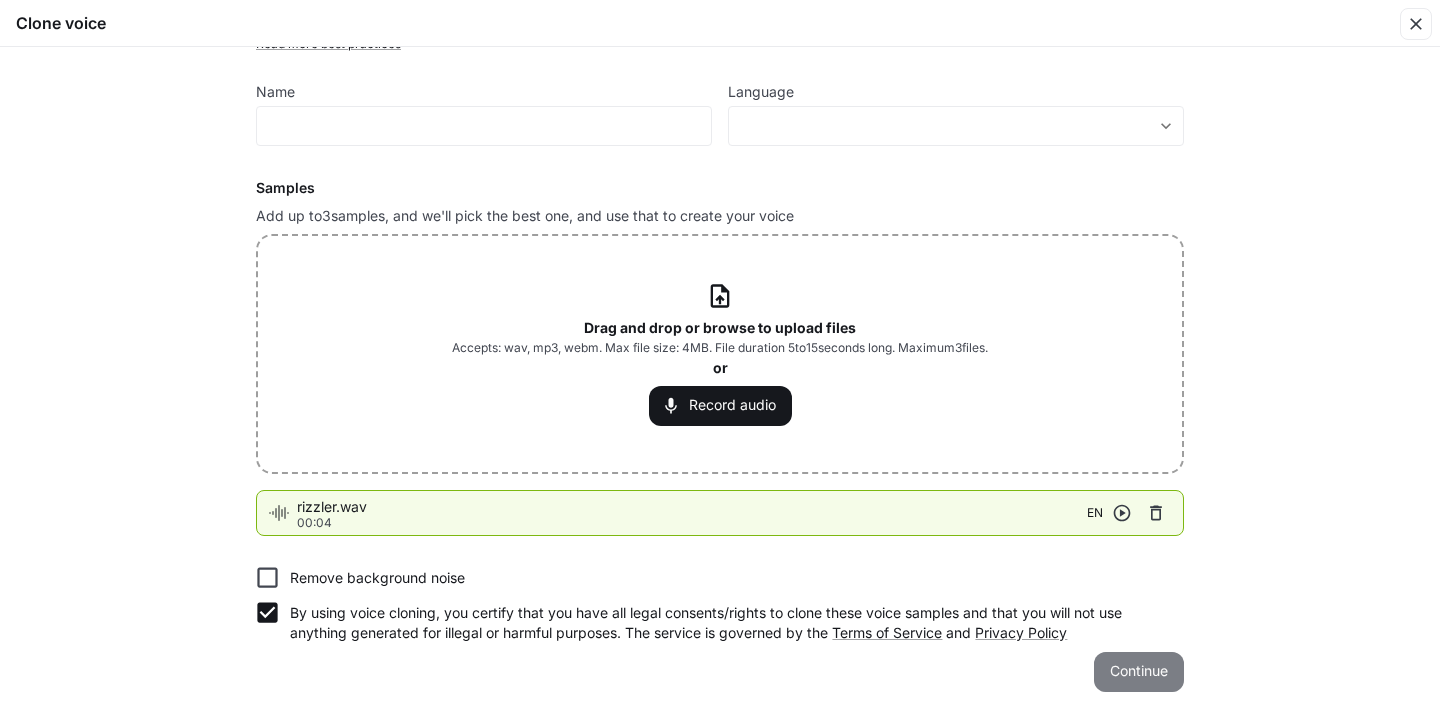 click on "Continue" at bounding box center [1139, 672] 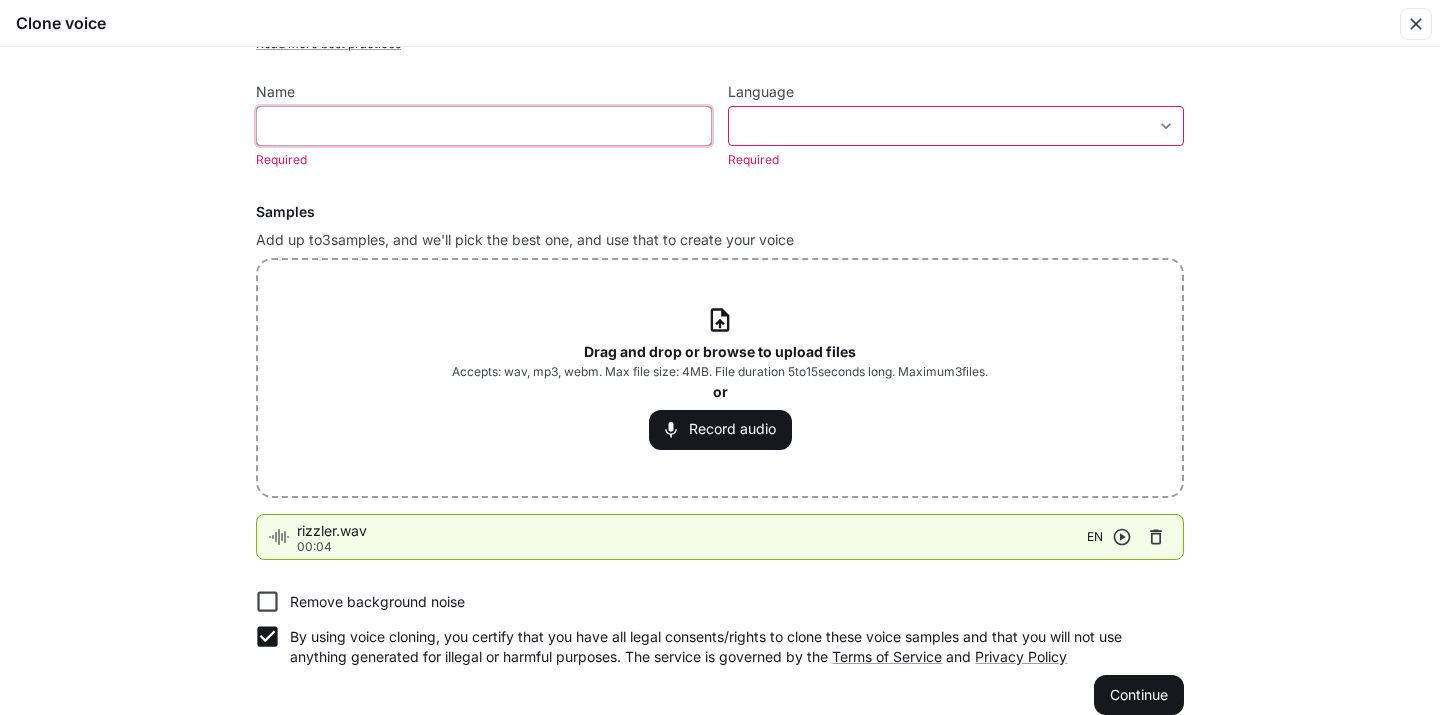click at bounding box center [484, 126] 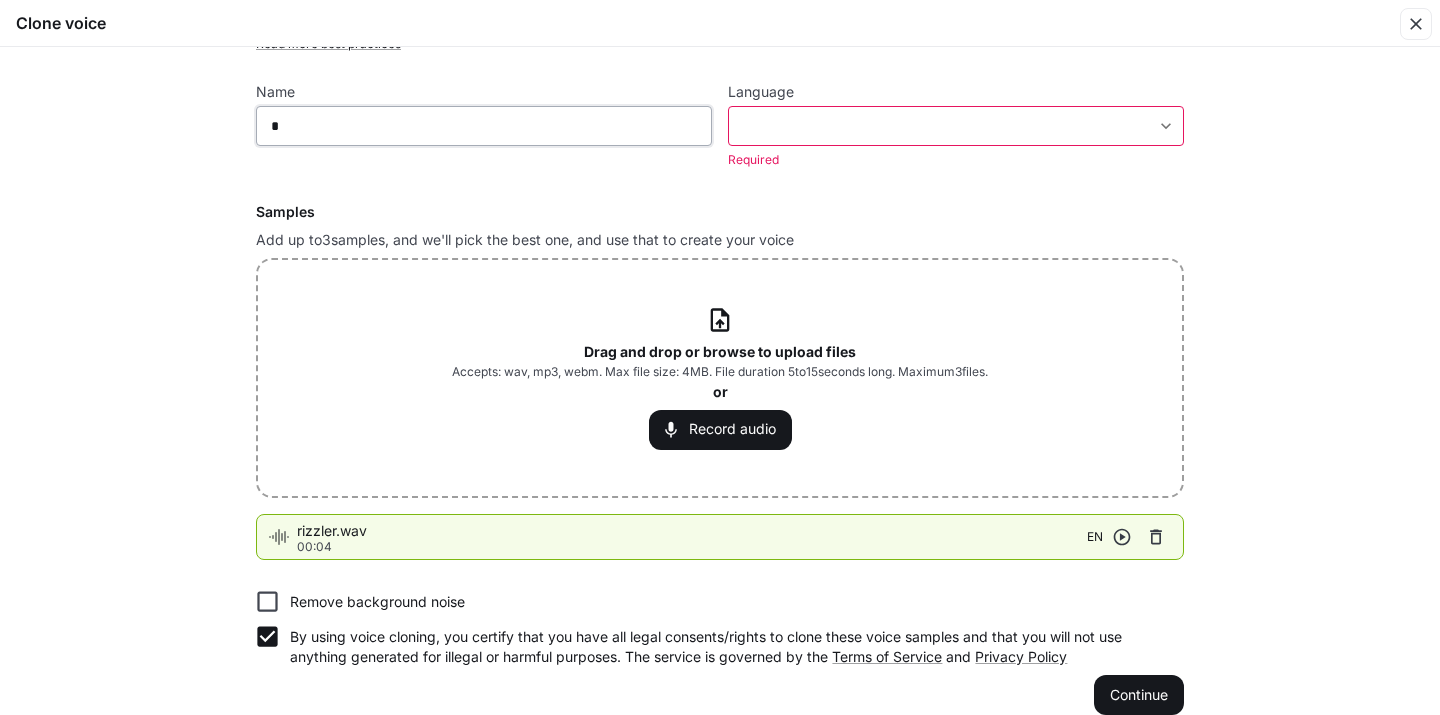 type on "*" 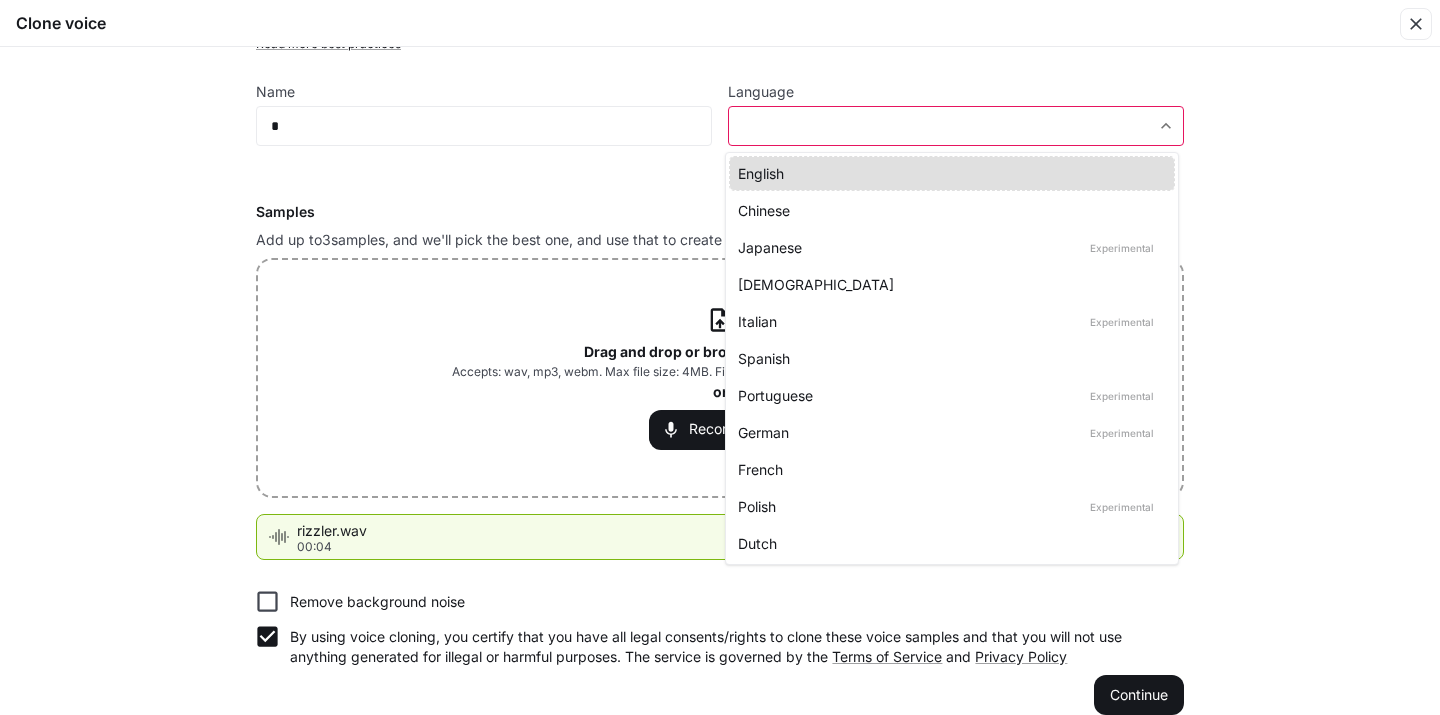 click on "**********" at bounding box center (720, 358) 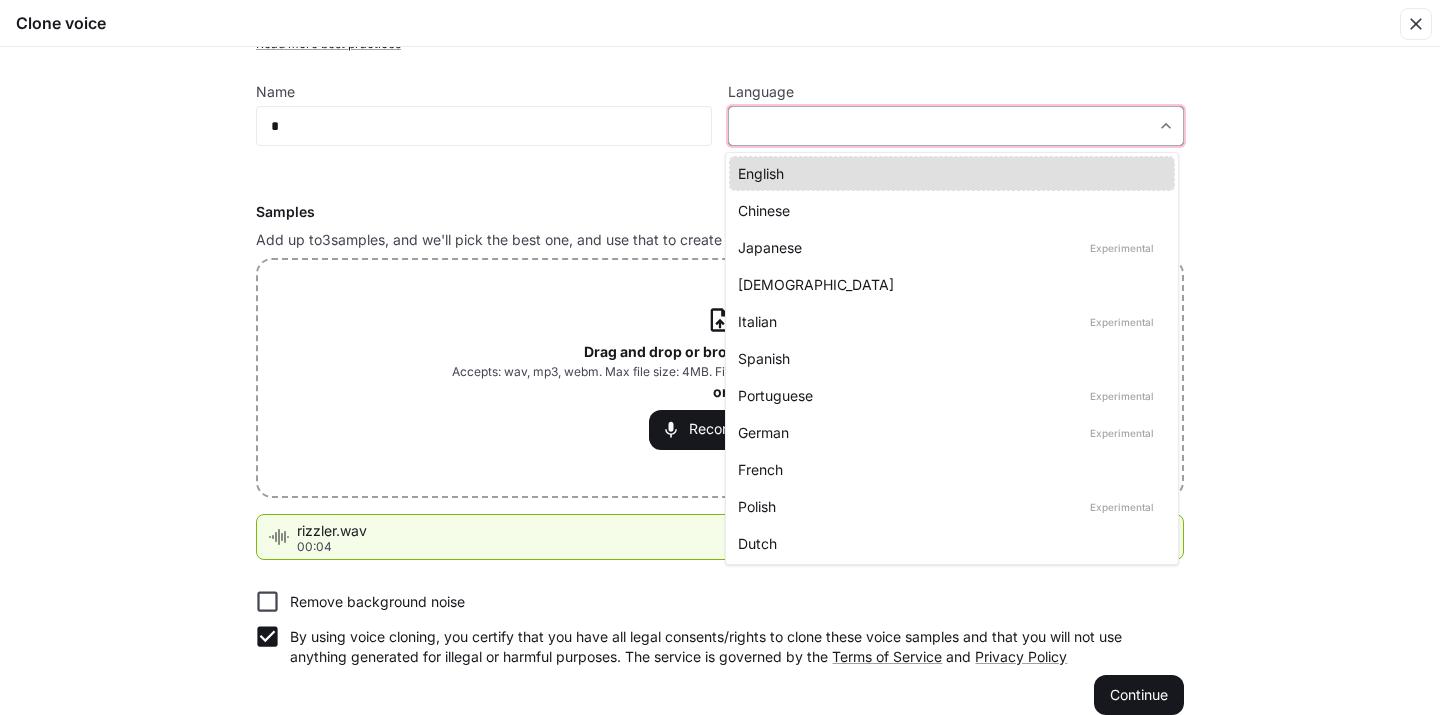 type on "*****" 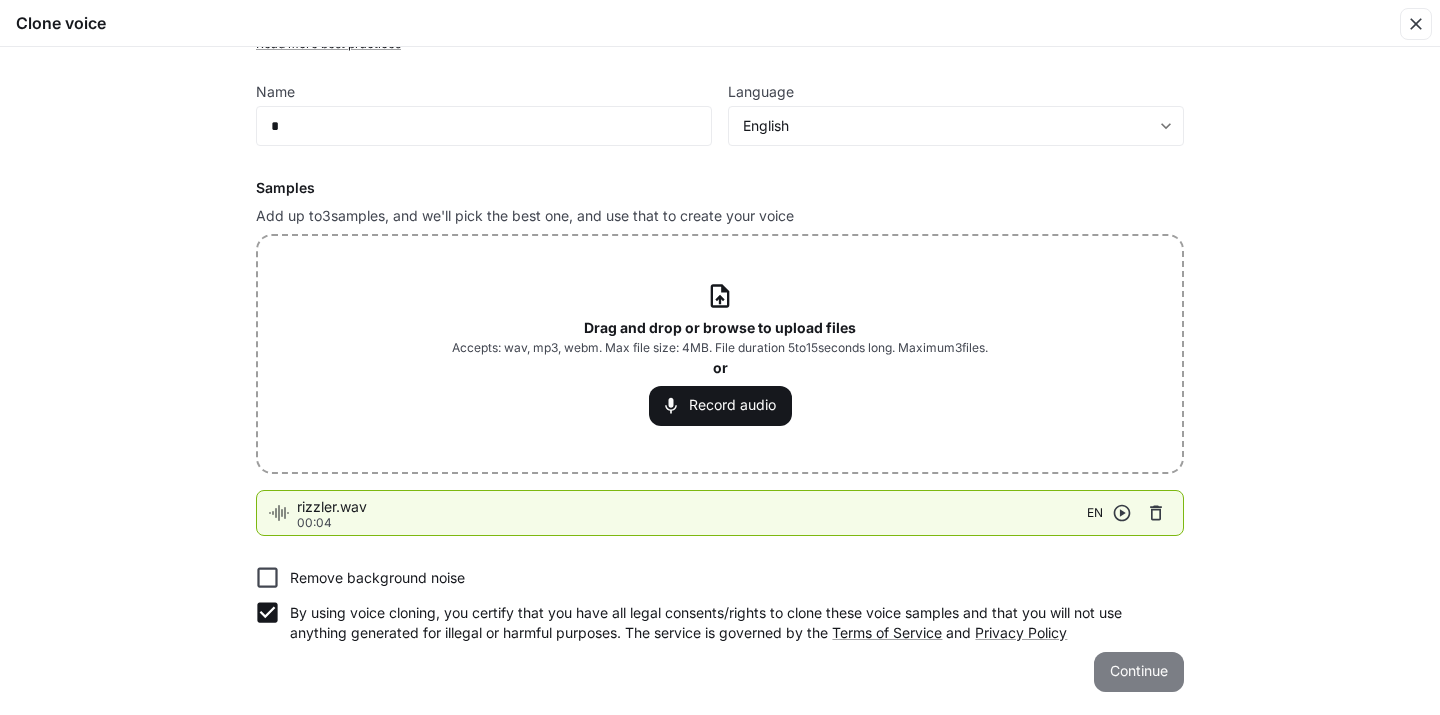 click on "Continue" at bounding box center (1139, 672) 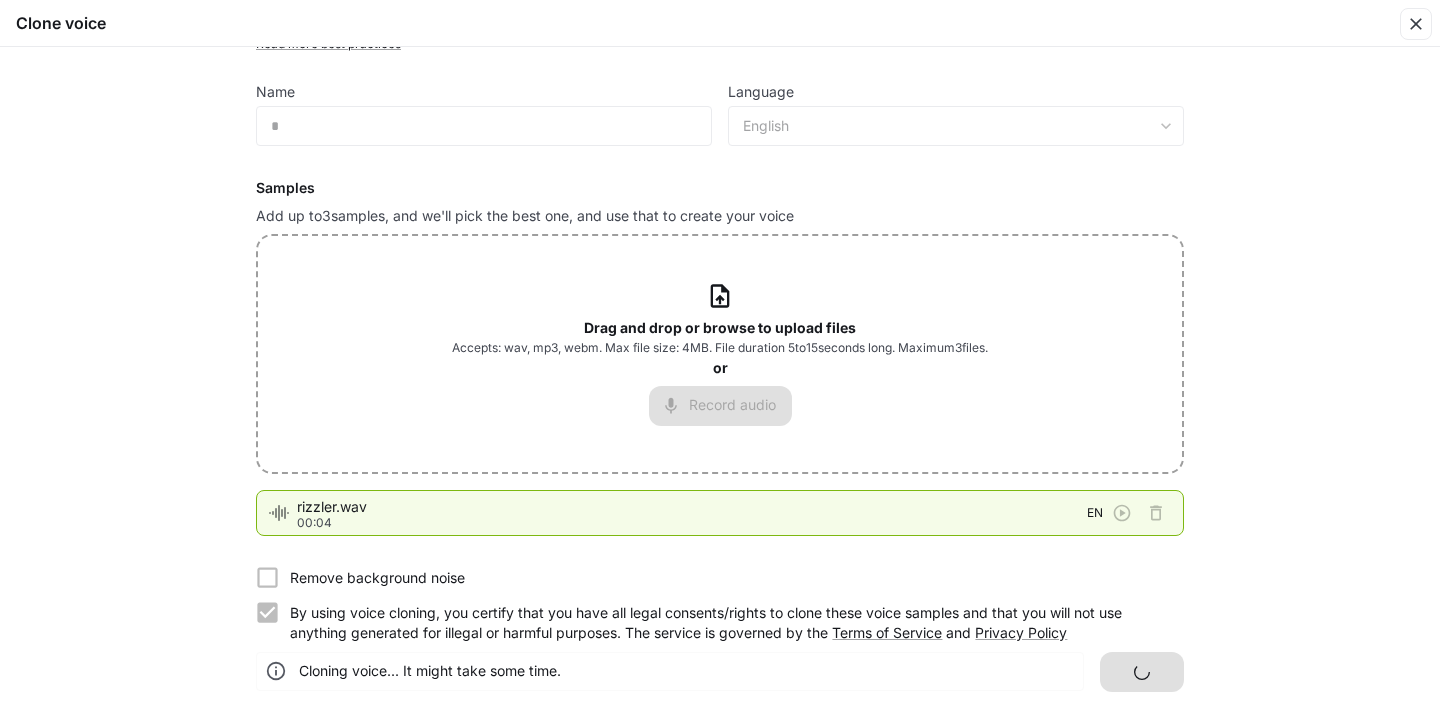 scroll, scrollTop: 0, scrollLeft: 0, axis: both 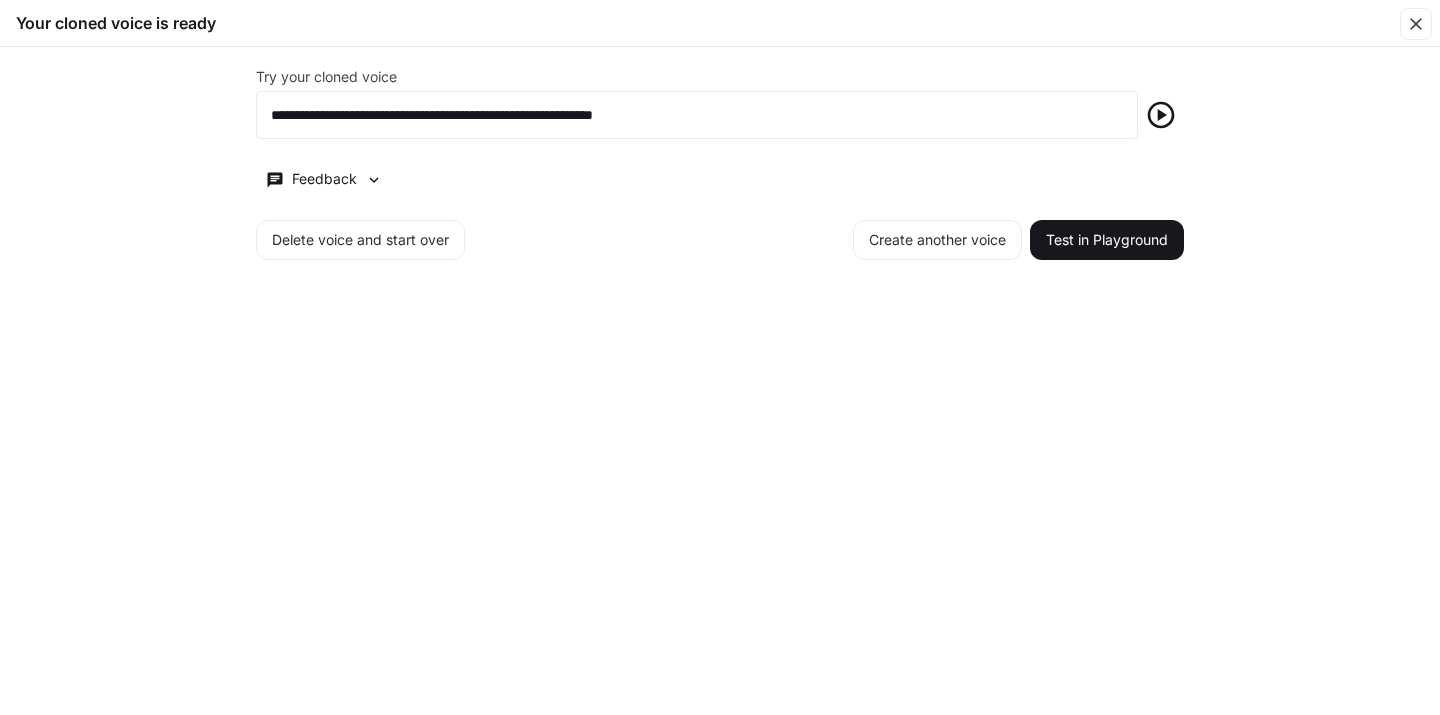 click 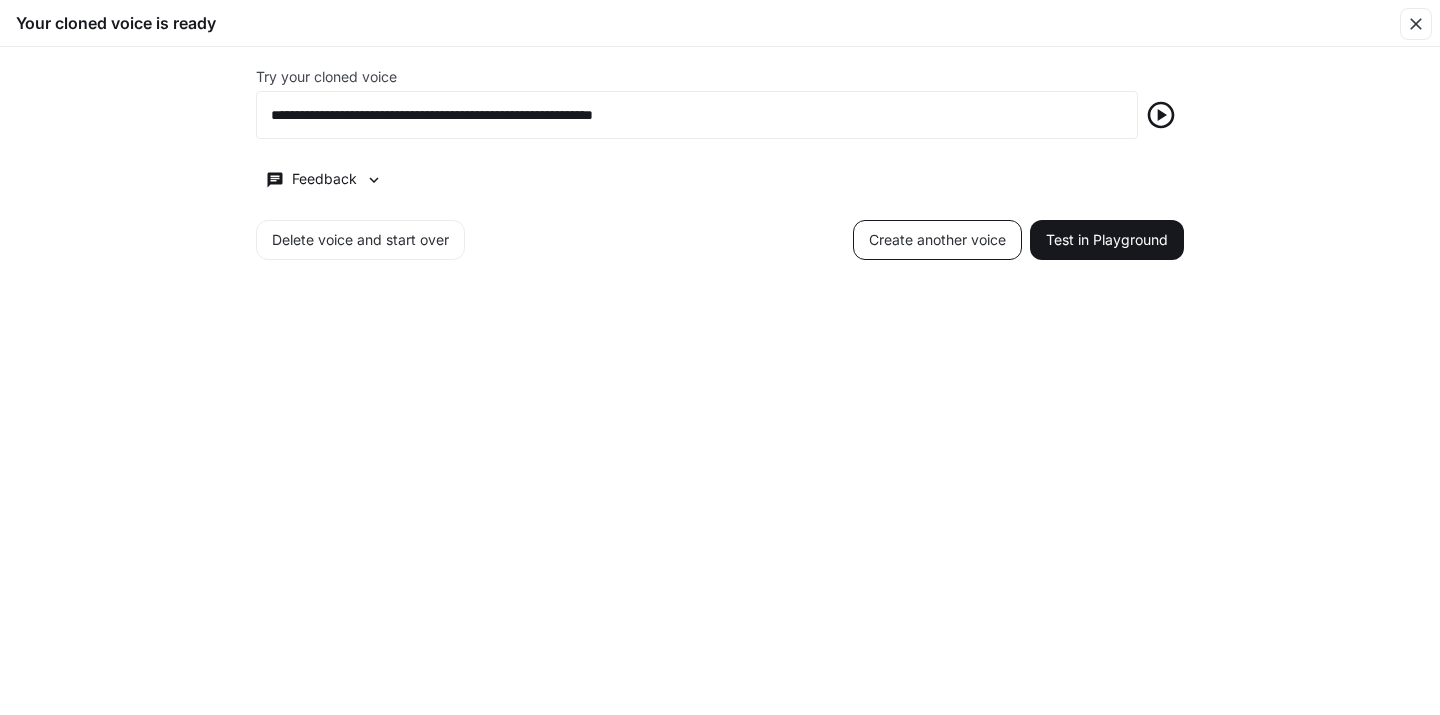 click on "Create another voice" at bounding box center [937, 240] 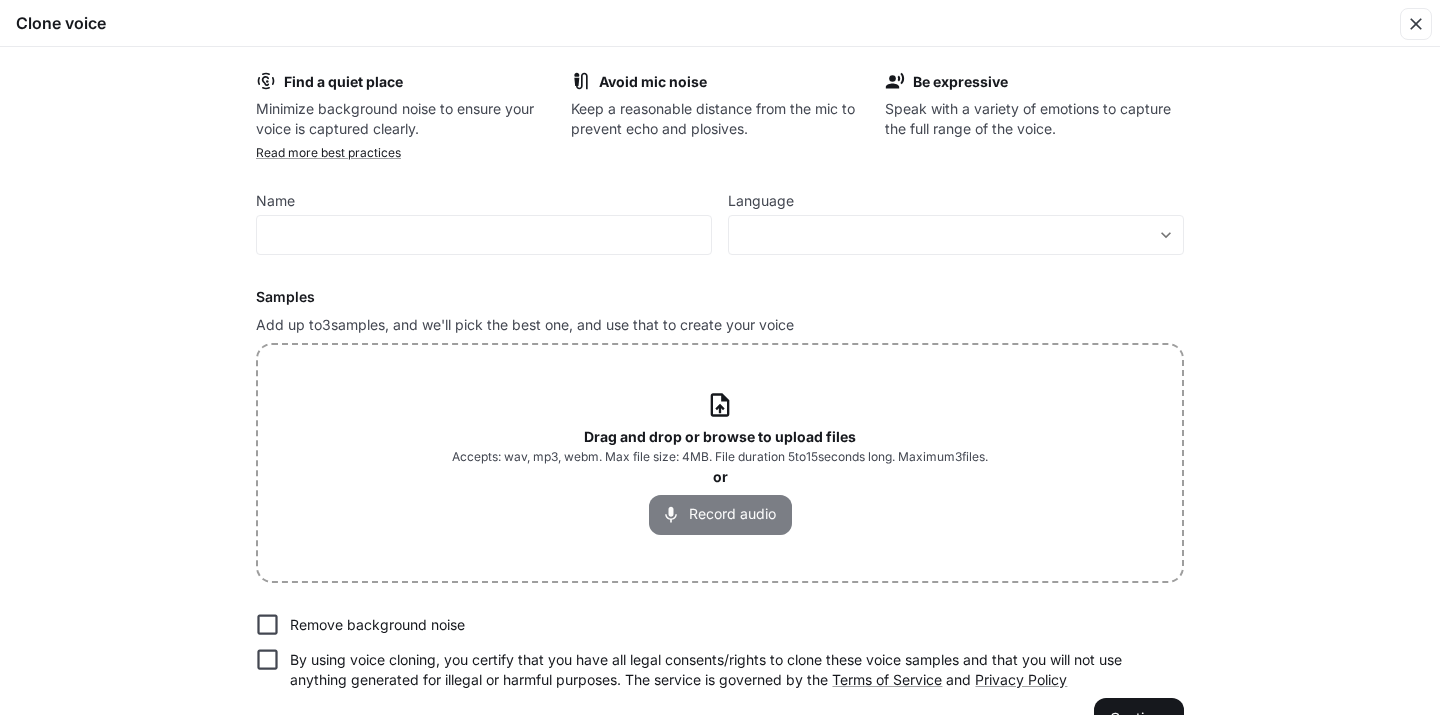 click on "Record audio" at bounding box center [720, 515] 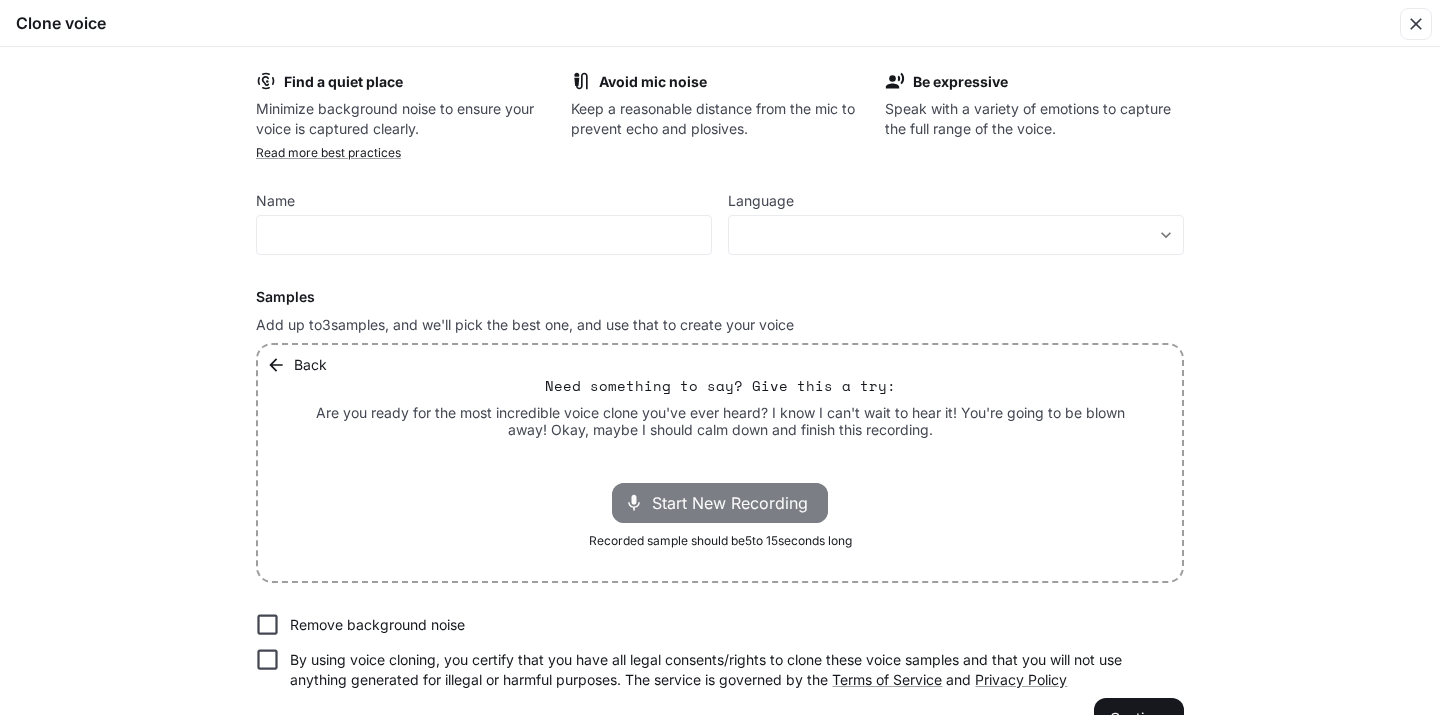 click on "Start New Recording" at bounding box center [736, 503] 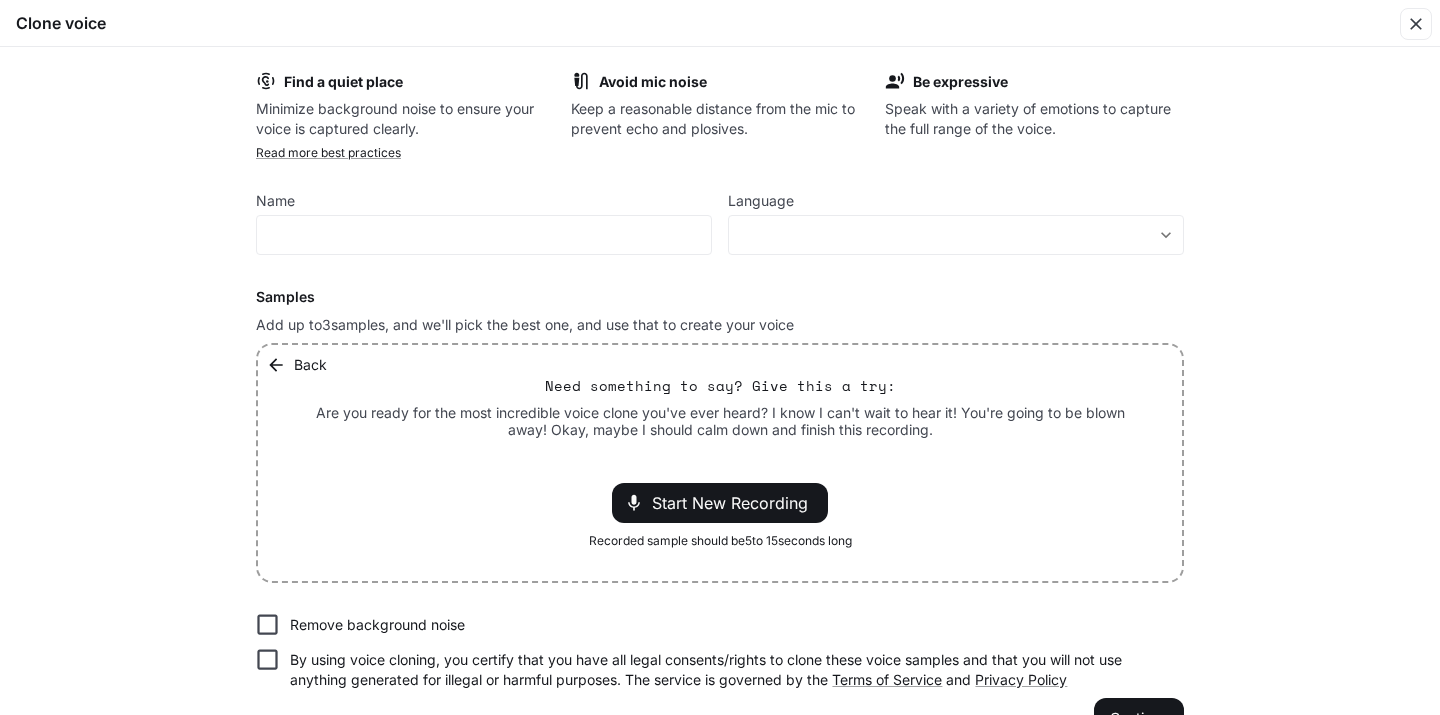 click on "Are you ready for the most incredible voice clone you've ever heard? I know I can't wait to hear it! You're going to be blown away! Okay, maybe I should calm down and finish this recording." at bounding box center [720, 421] 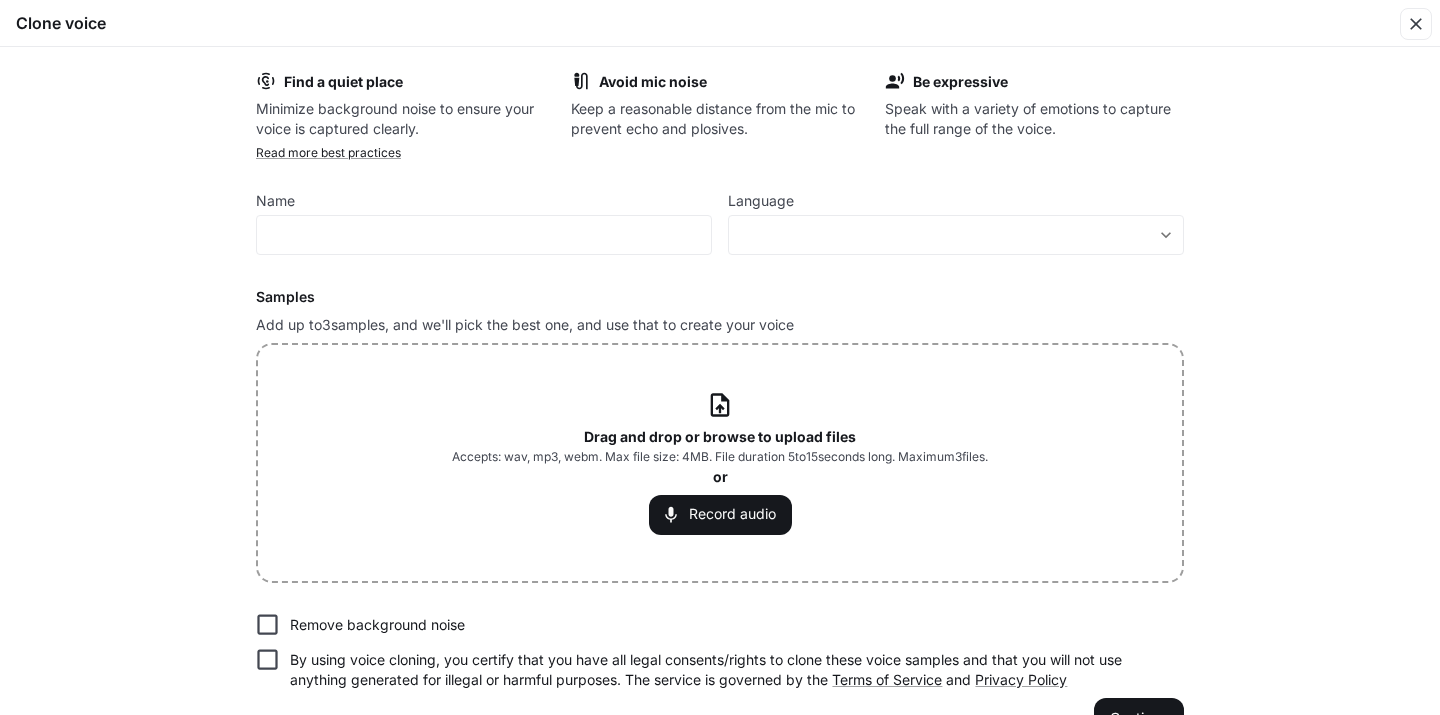 click on "Drag and drop or browse to upload files" at bounding box center (720, 436) 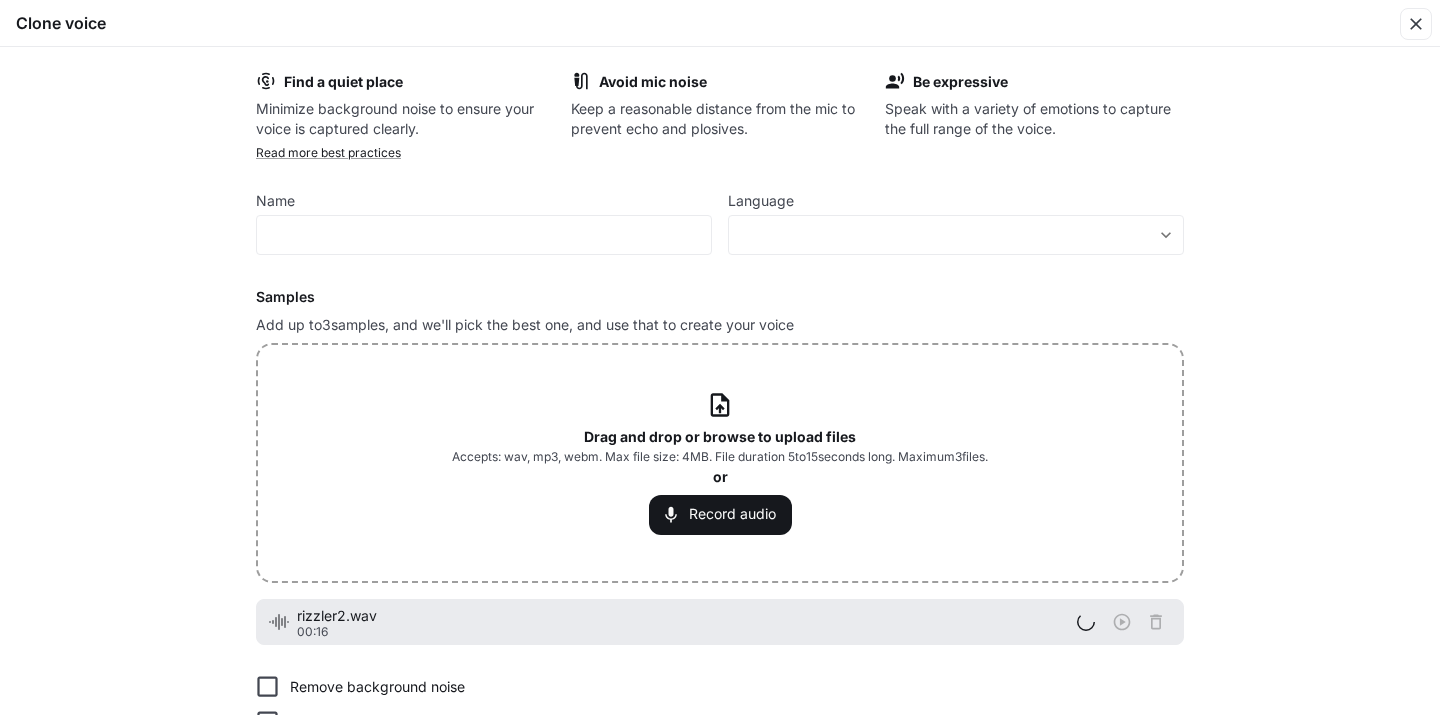 scroll, scrollTop: 109, scrollLeft: 0, axis: vertical 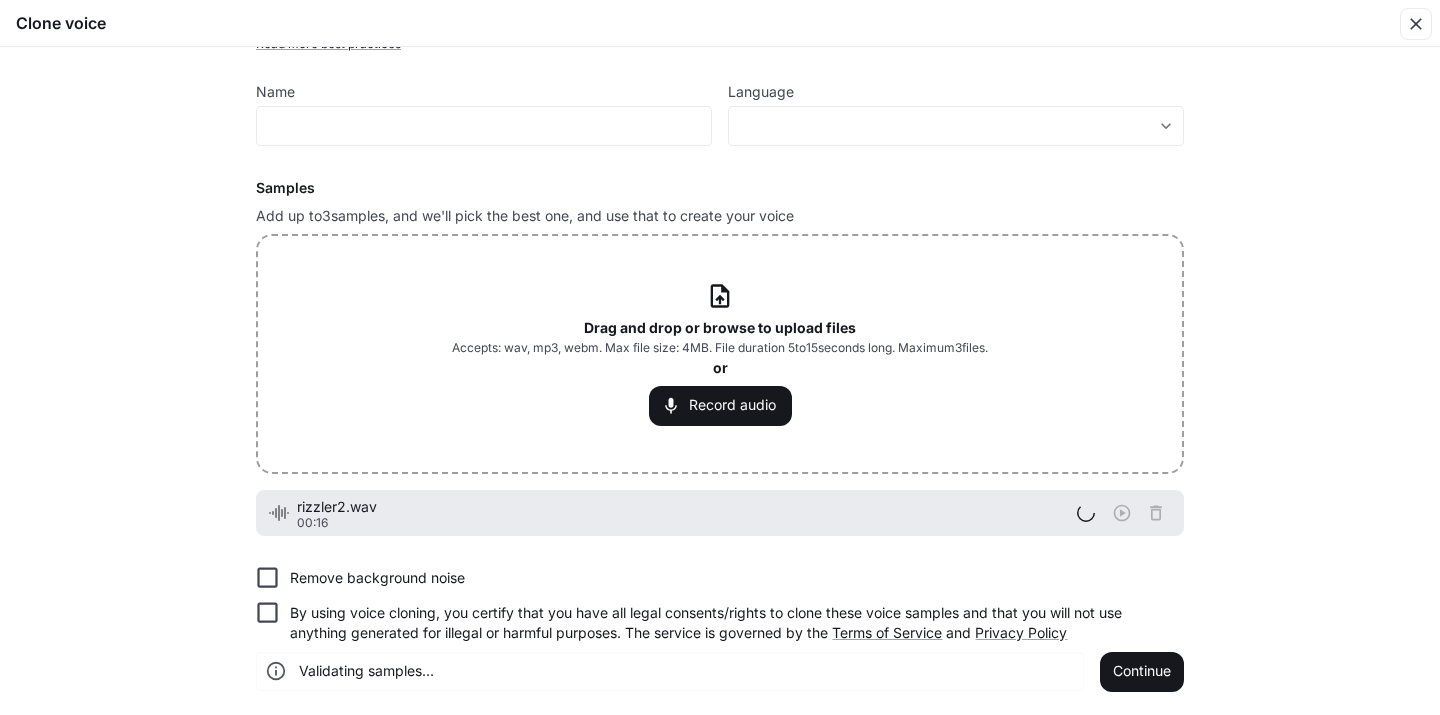 click on "Remove background noise" at bounding box center (377, 578) 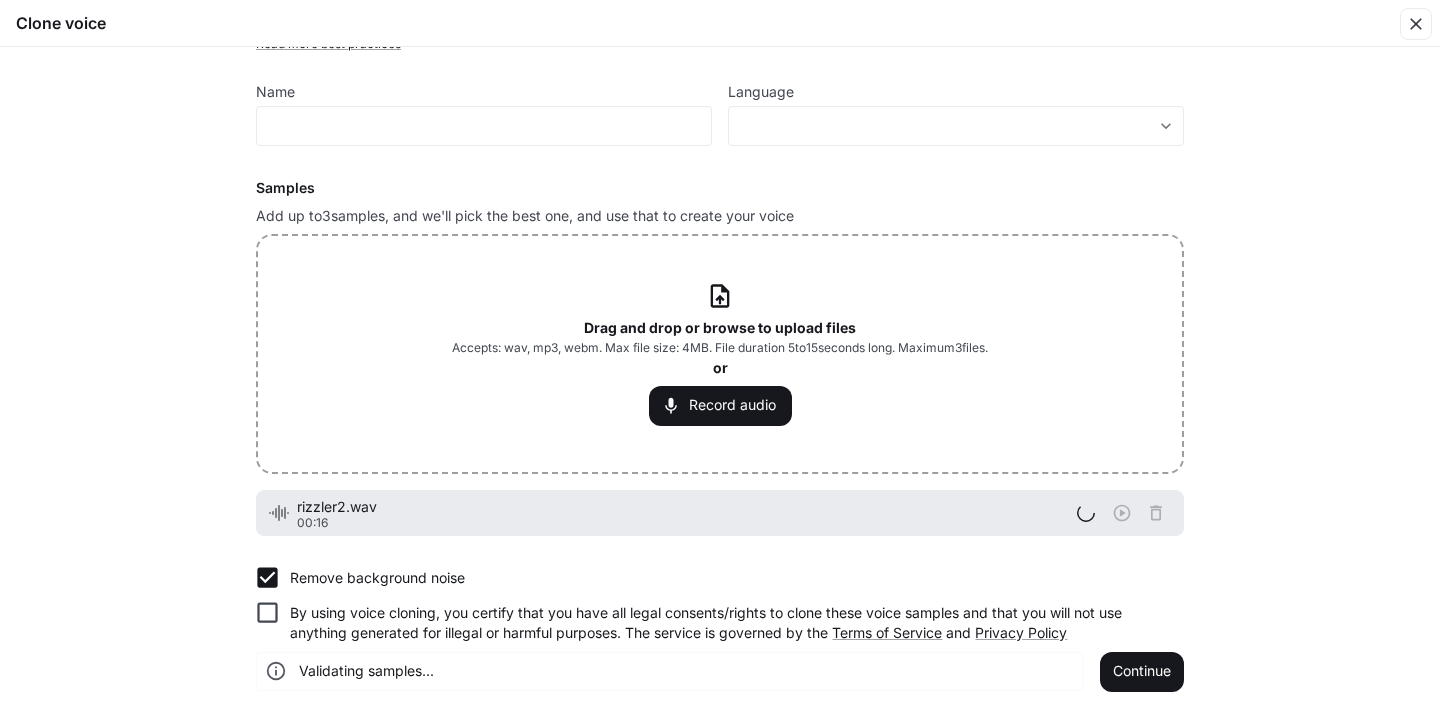 click on "By using voice cloning, you certify that you have all legal consents/rights to clone these voice samples and that you will not use anything generated for illegal or harmful purposes. The service is governed by the   Terms of Service   and   Privacy Policy" at bounding box center (729, 623) 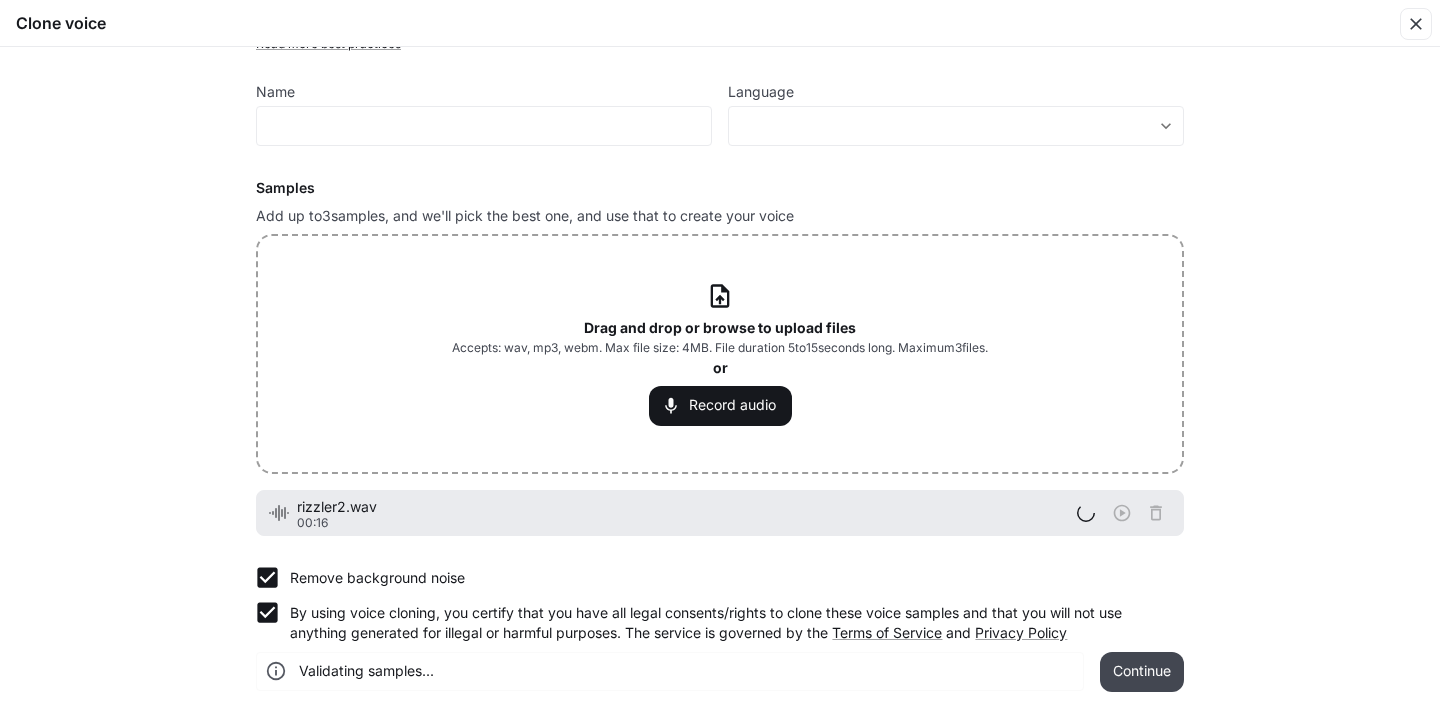 click on "Continue" at bounding box center [1142, 672] 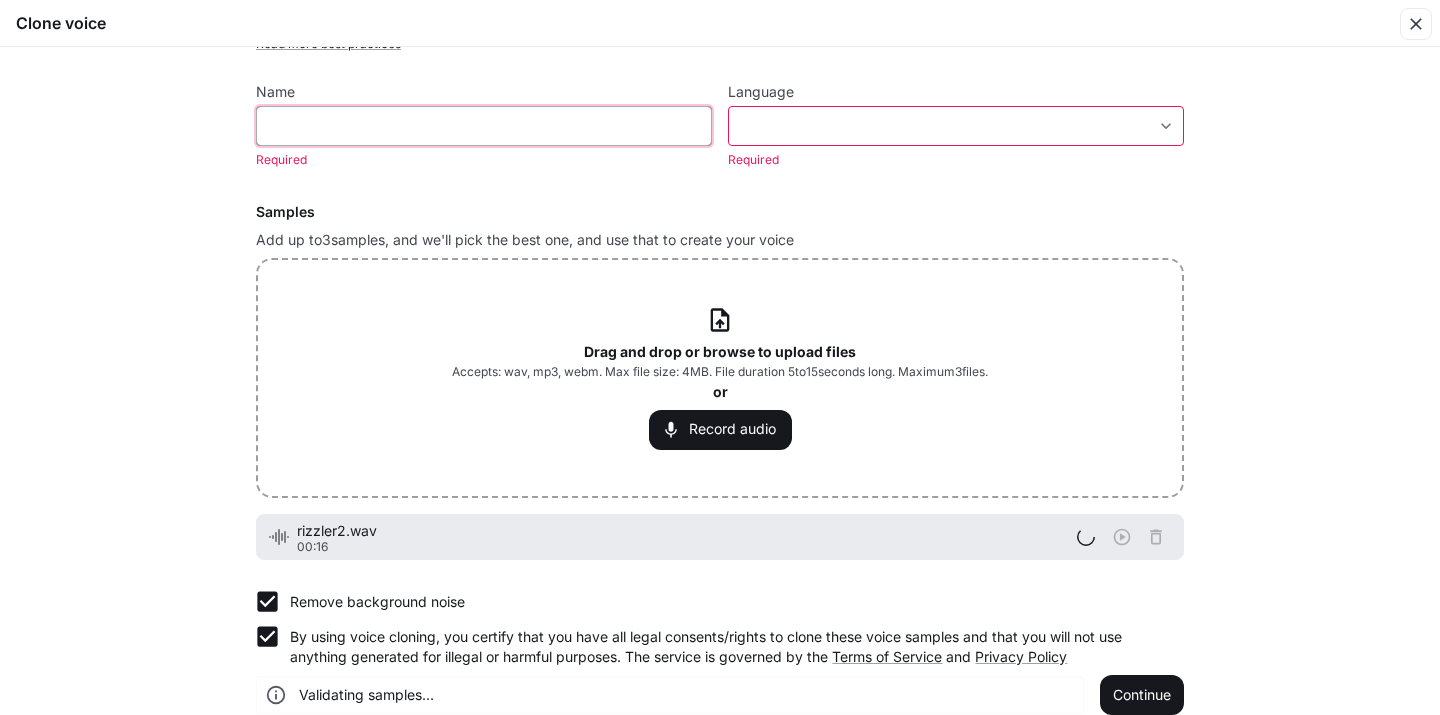 click at bounding box center [484, 126] 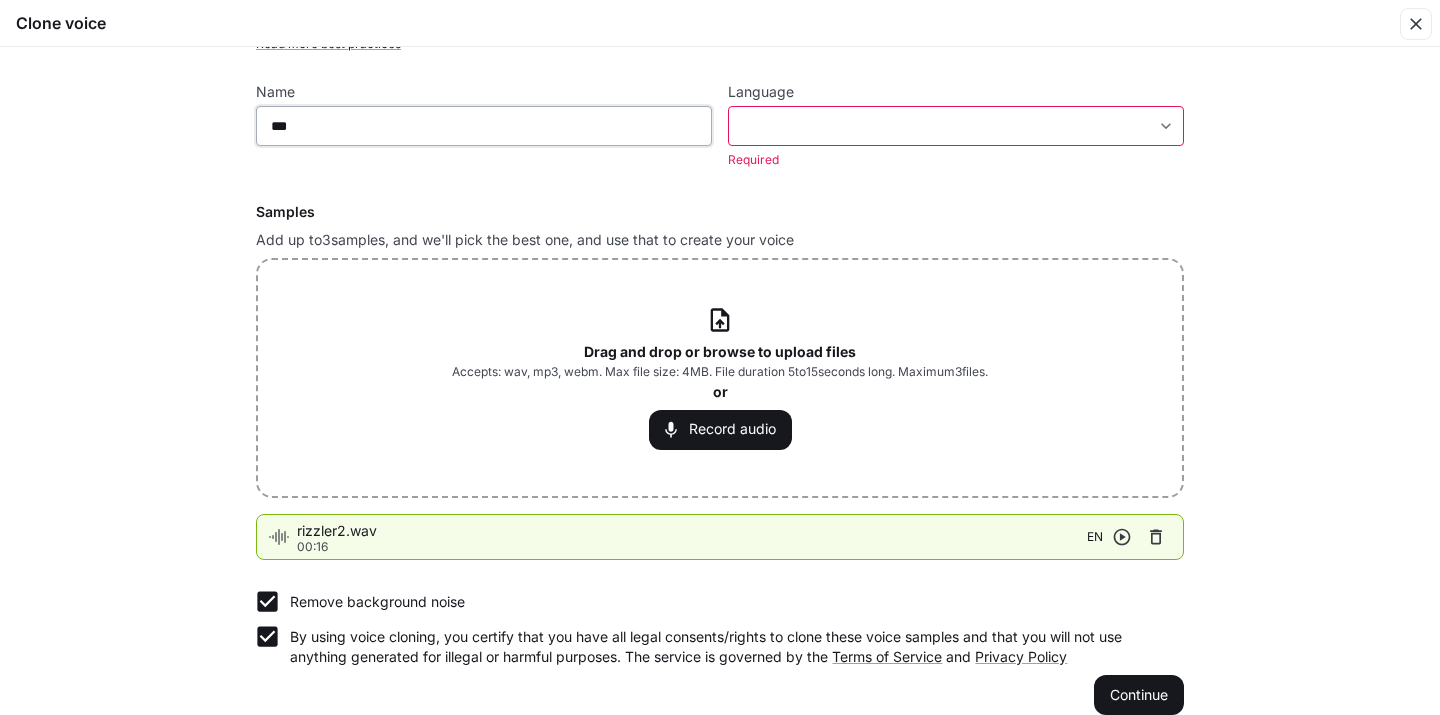 type on "***" 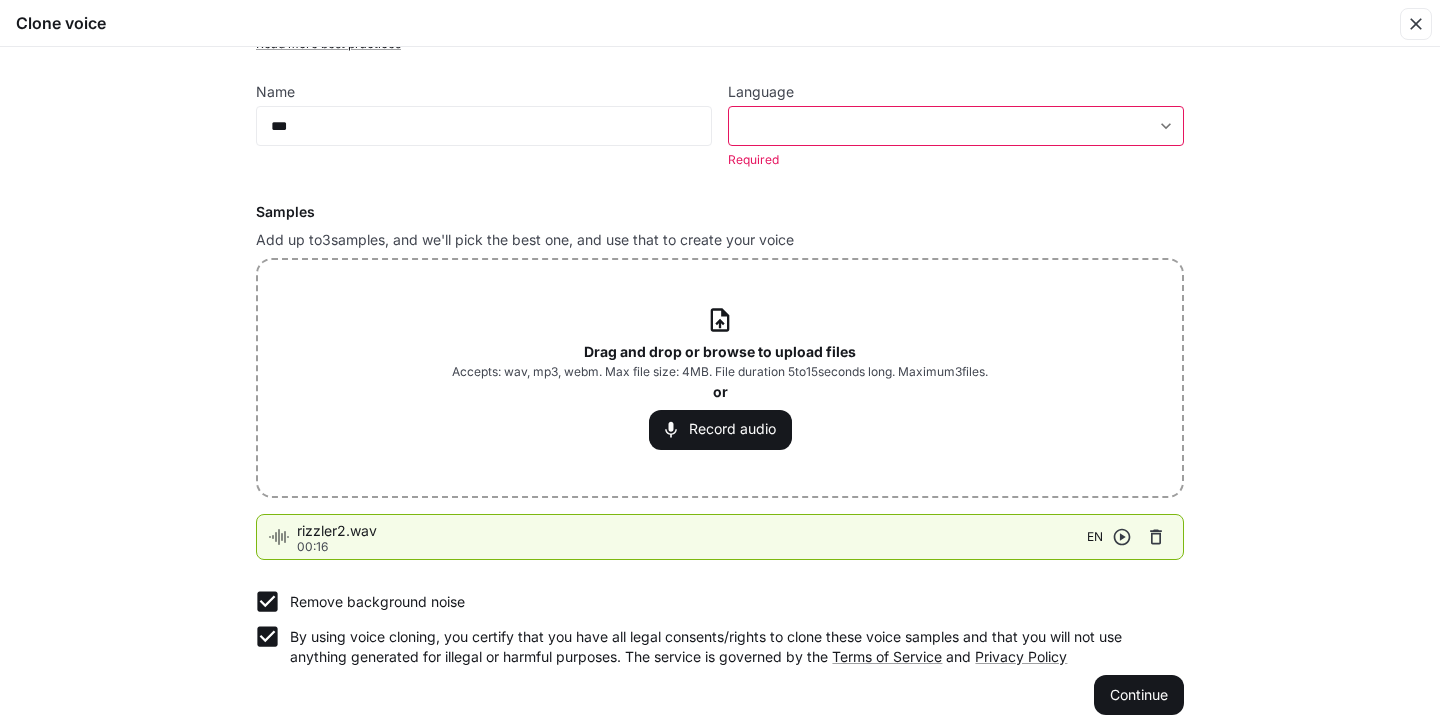 click on "Language" at bounding box center [956, 96] 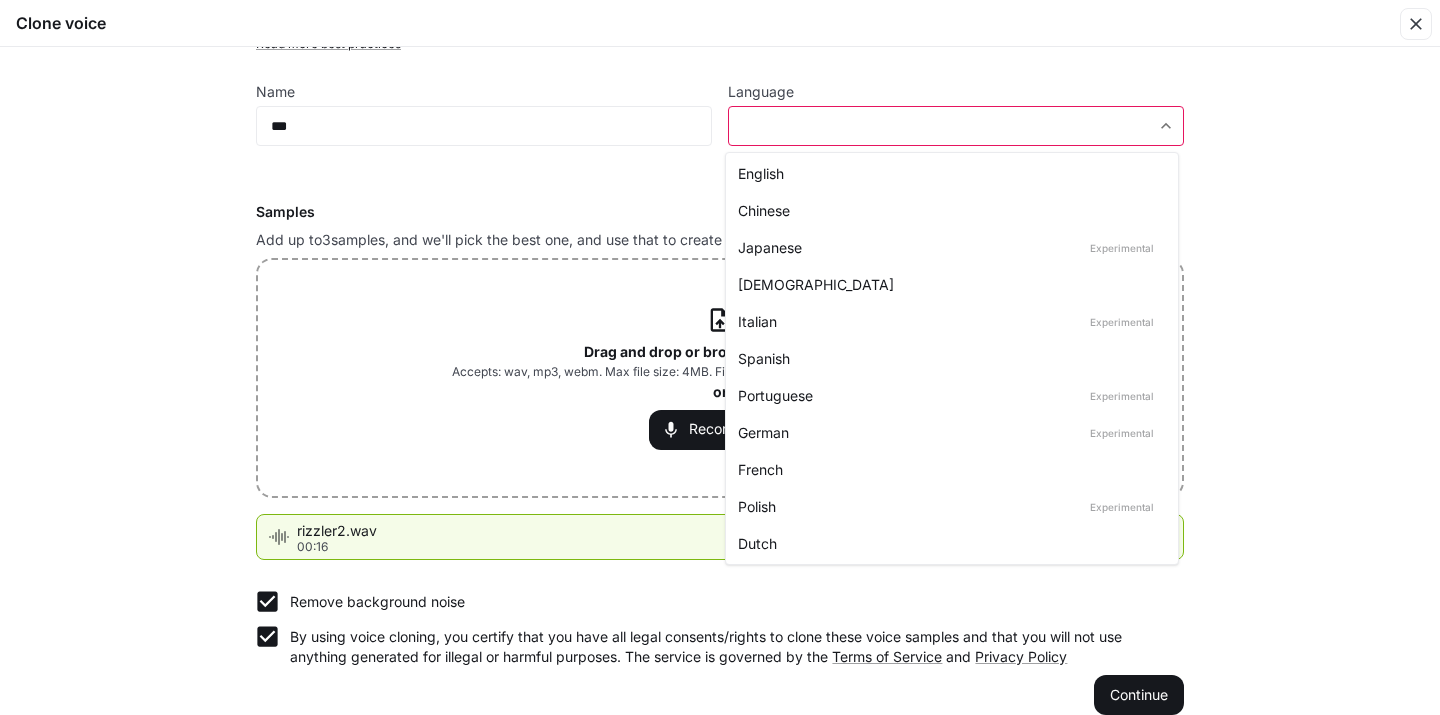 click on "**********" at bounding box center [720, 358] 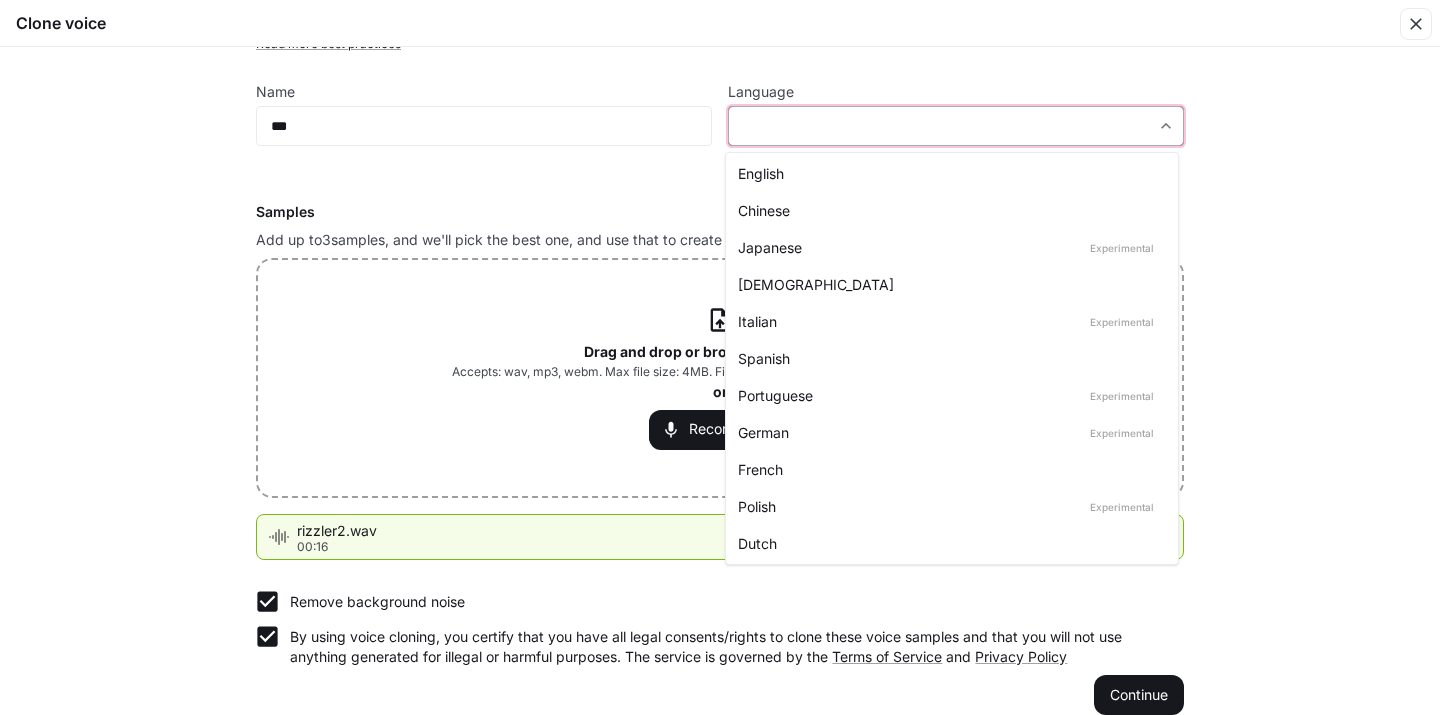 type on "*****" 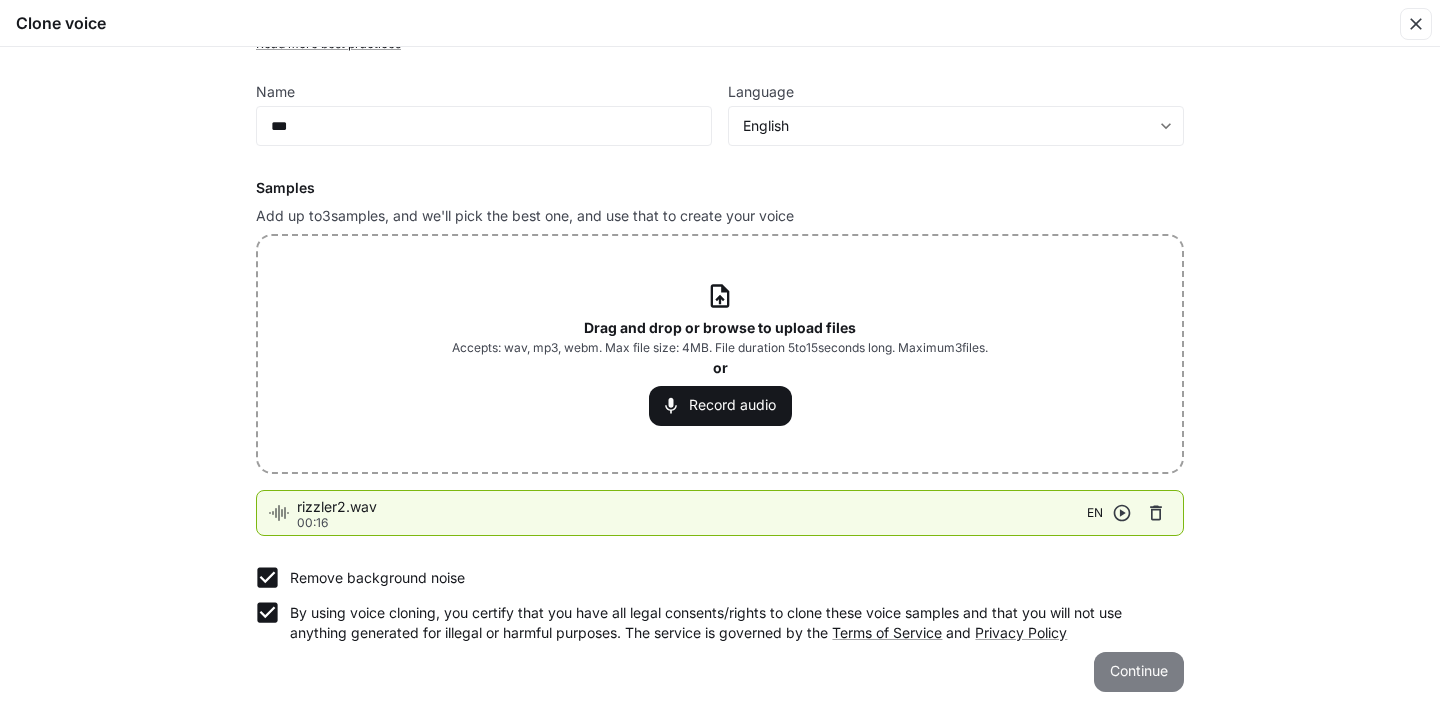 click on "Continue" at bounding box center (1139, 672) 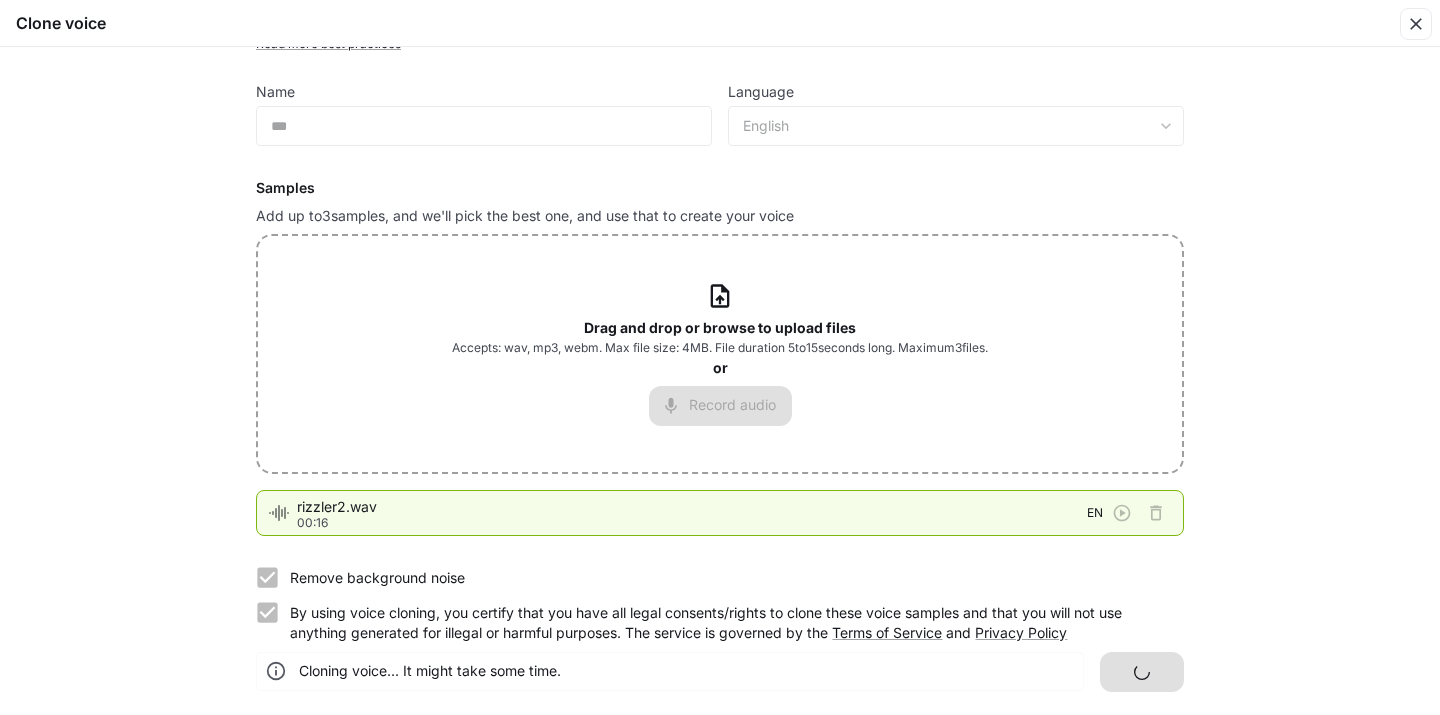 scroll, scrollTop: 0, scrollLeft: 0, axis: both 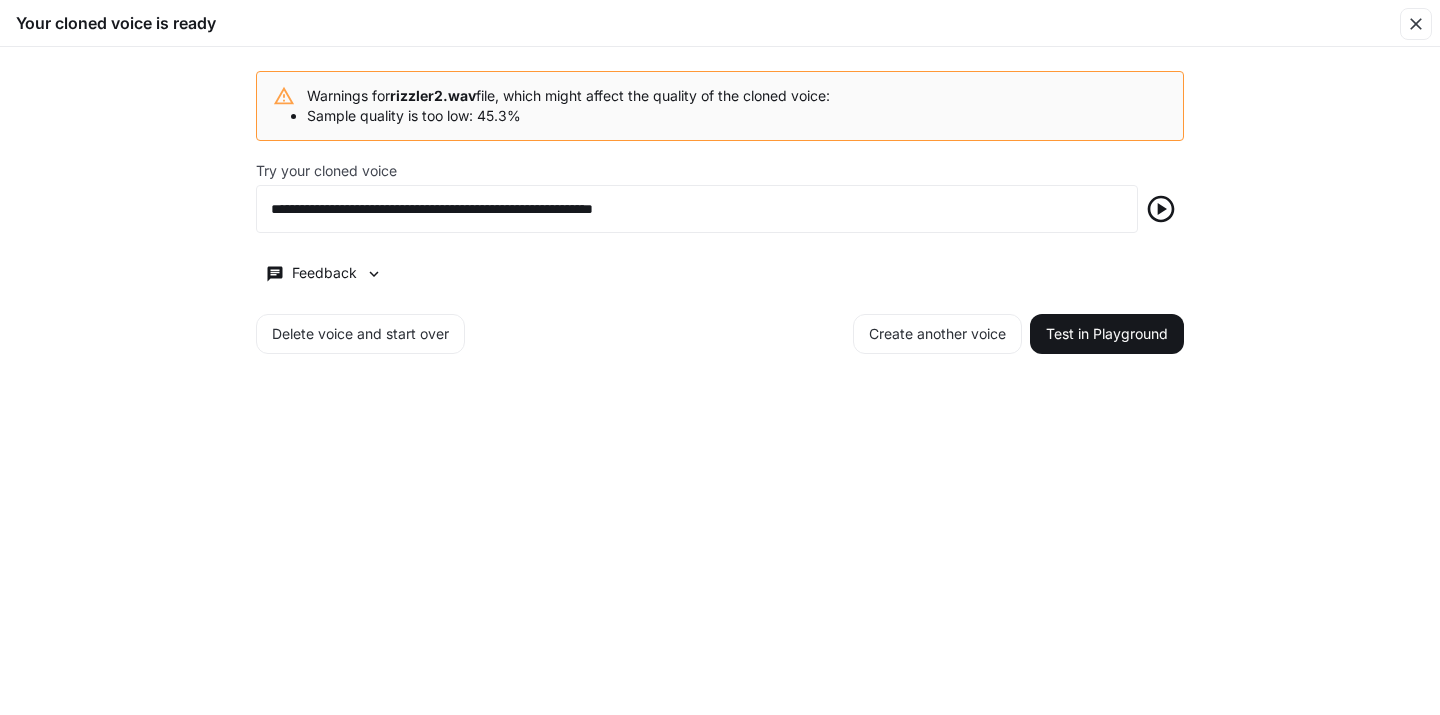 click 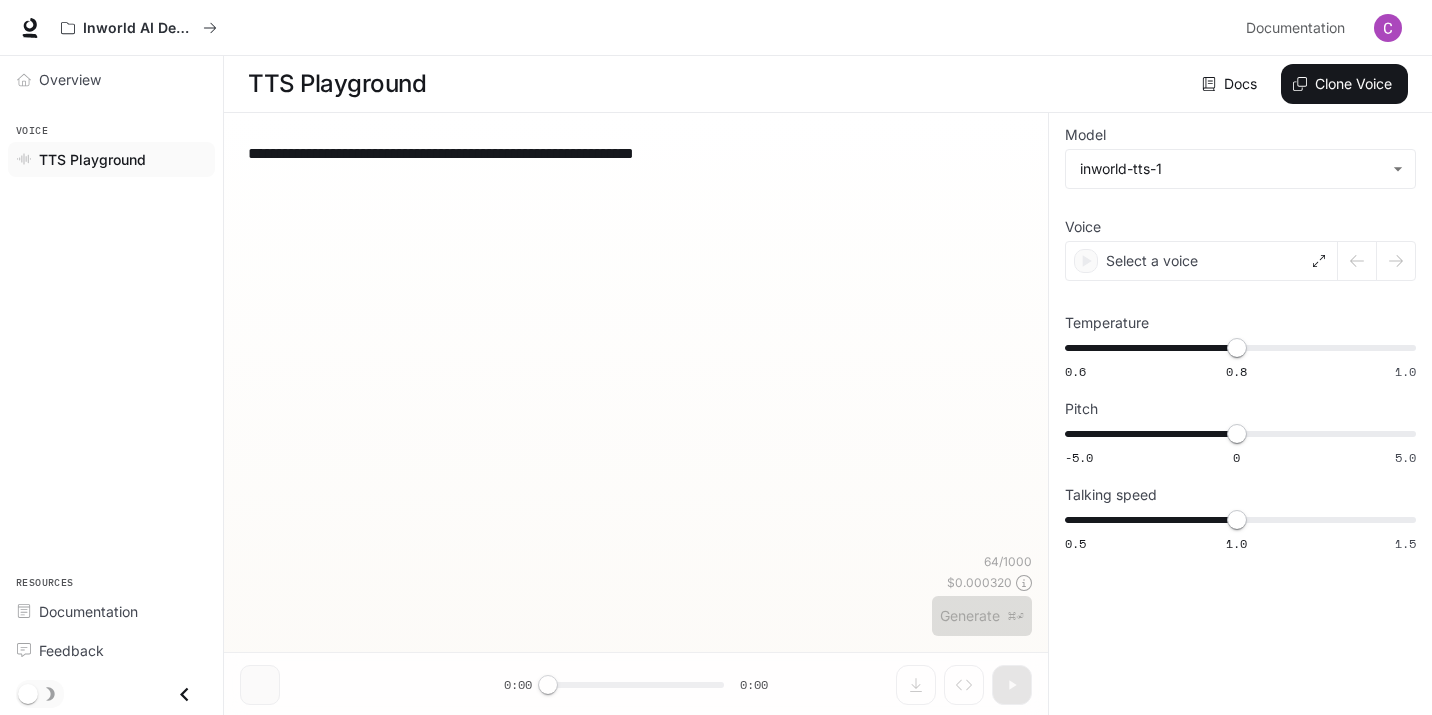 scroll, scrollTop: 0, scrollLeft: 0, axis: both 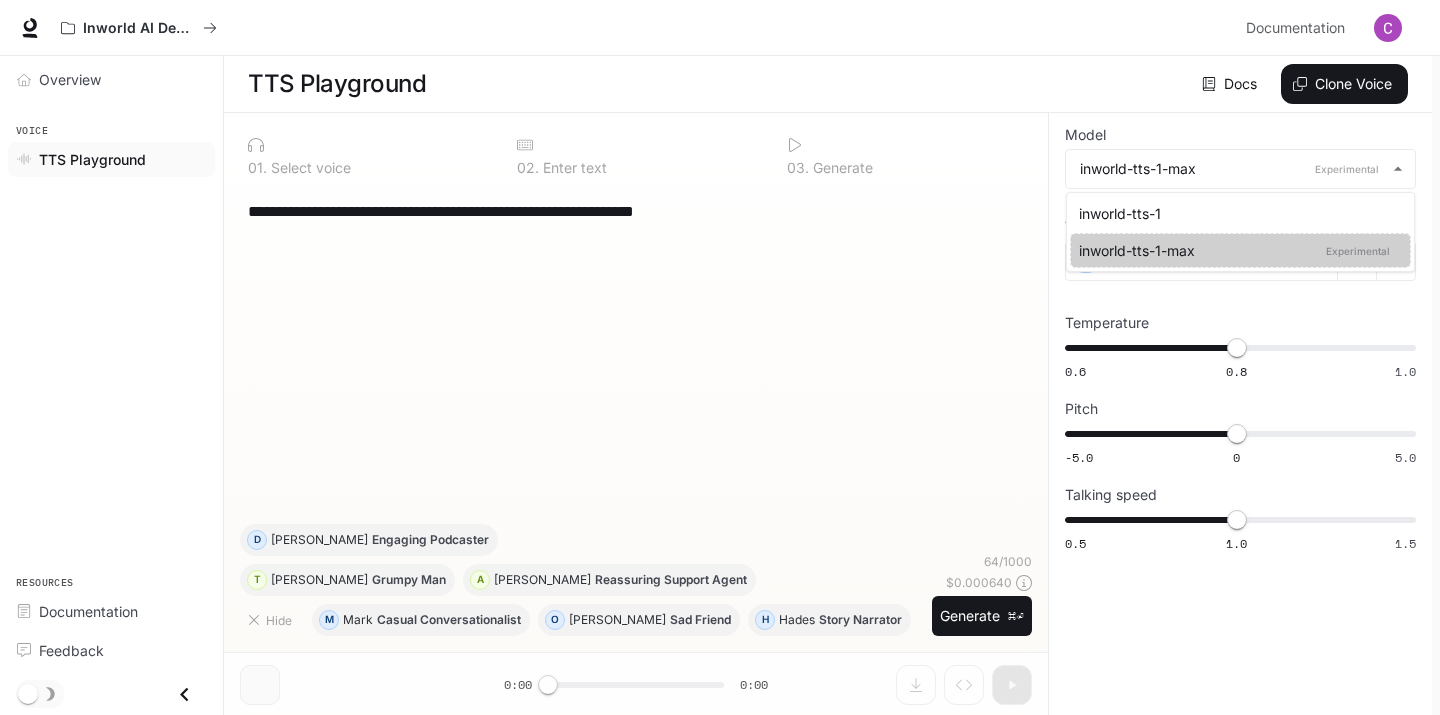 click on "**********" at bounding box center (720, 358) 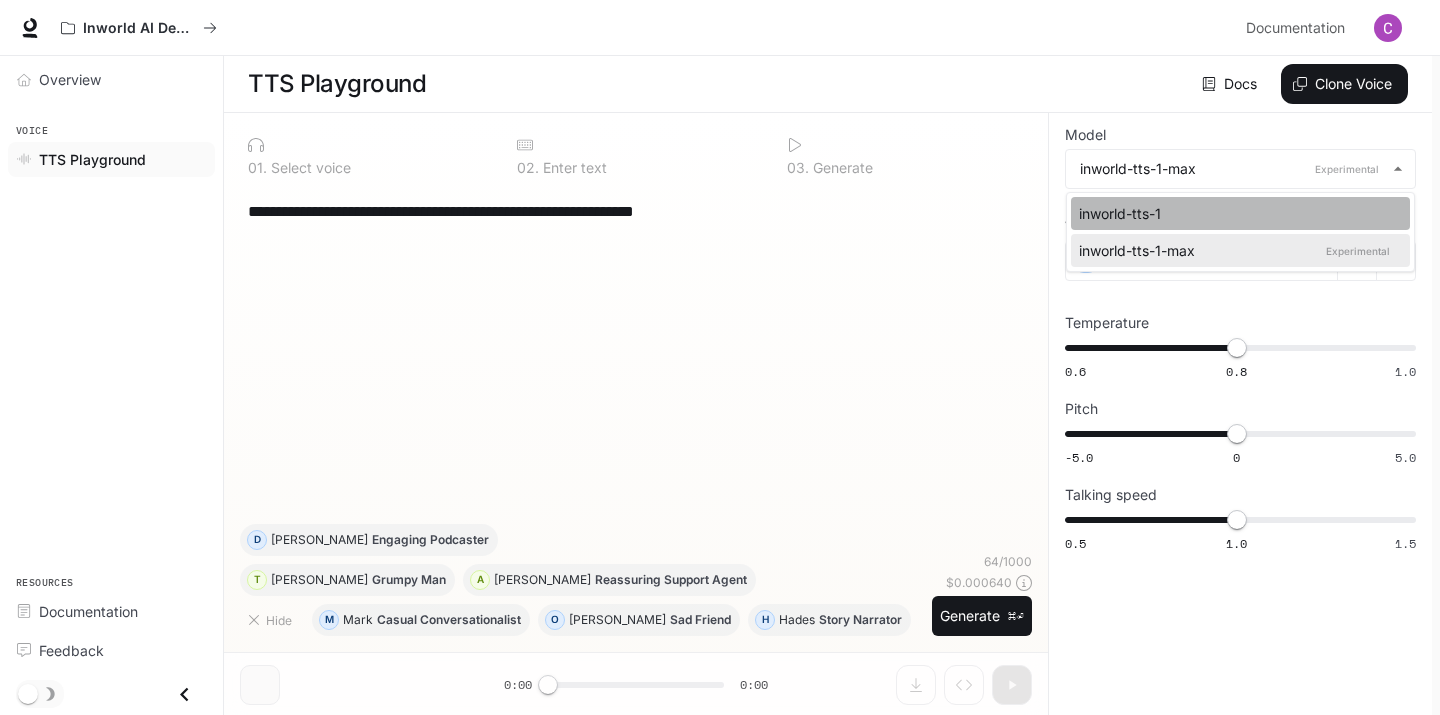 click on "inworld-tts-1" at bounding box center [1236, 213] 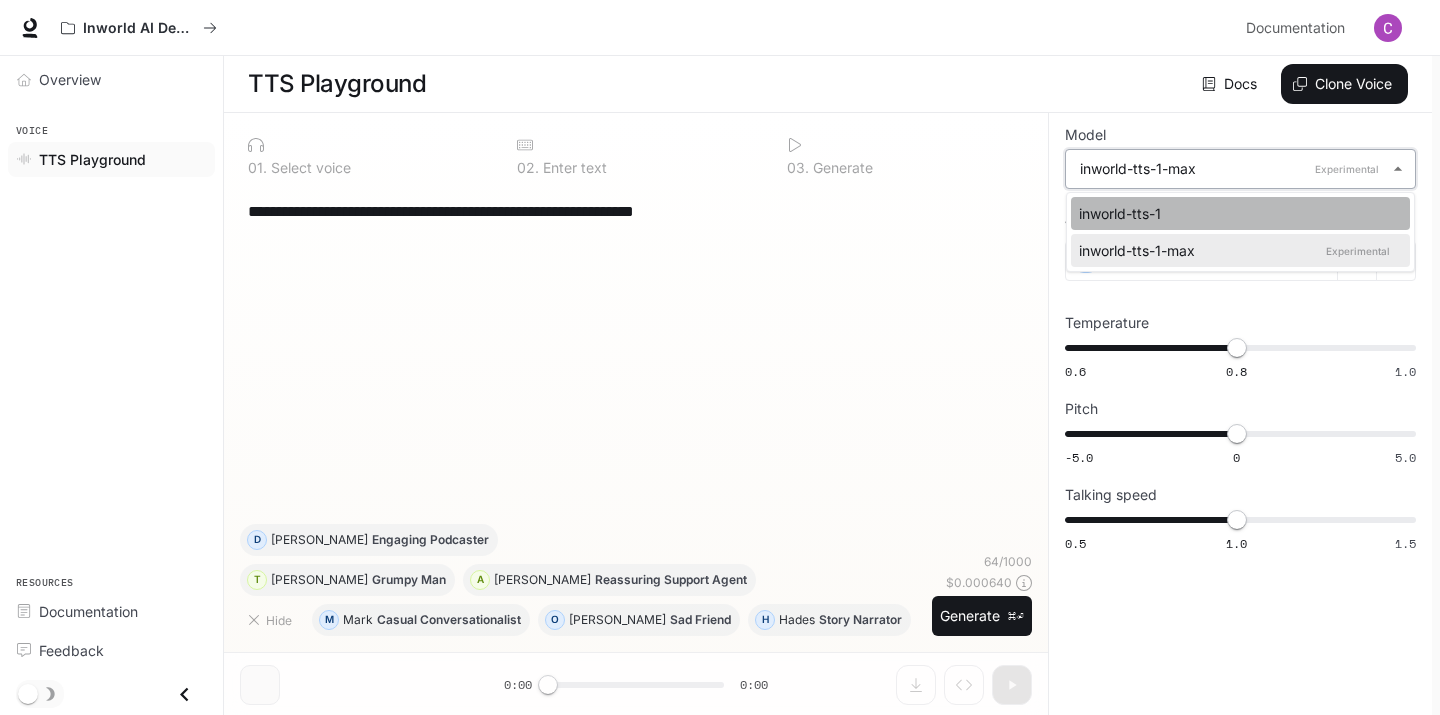 type on "**********" 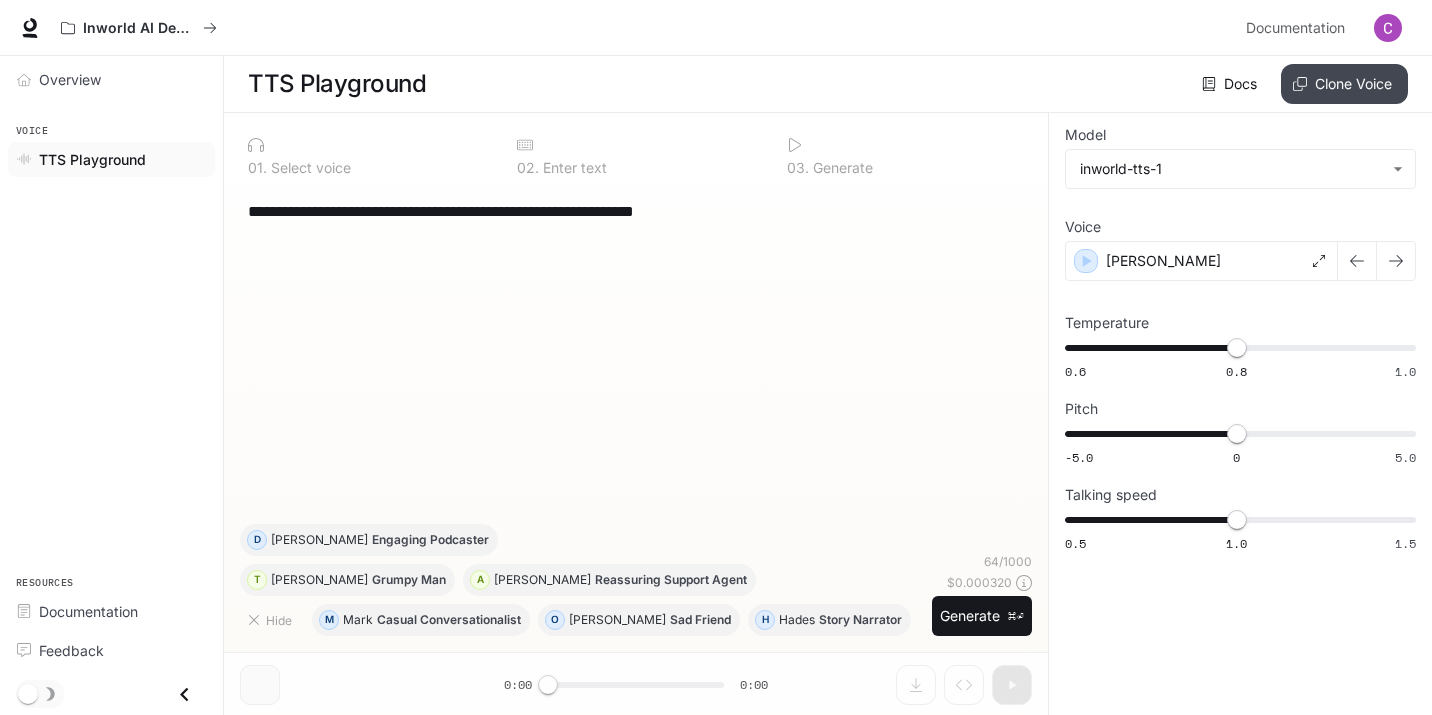 click on "Clone Voice" at bounding box center (1344, 84) 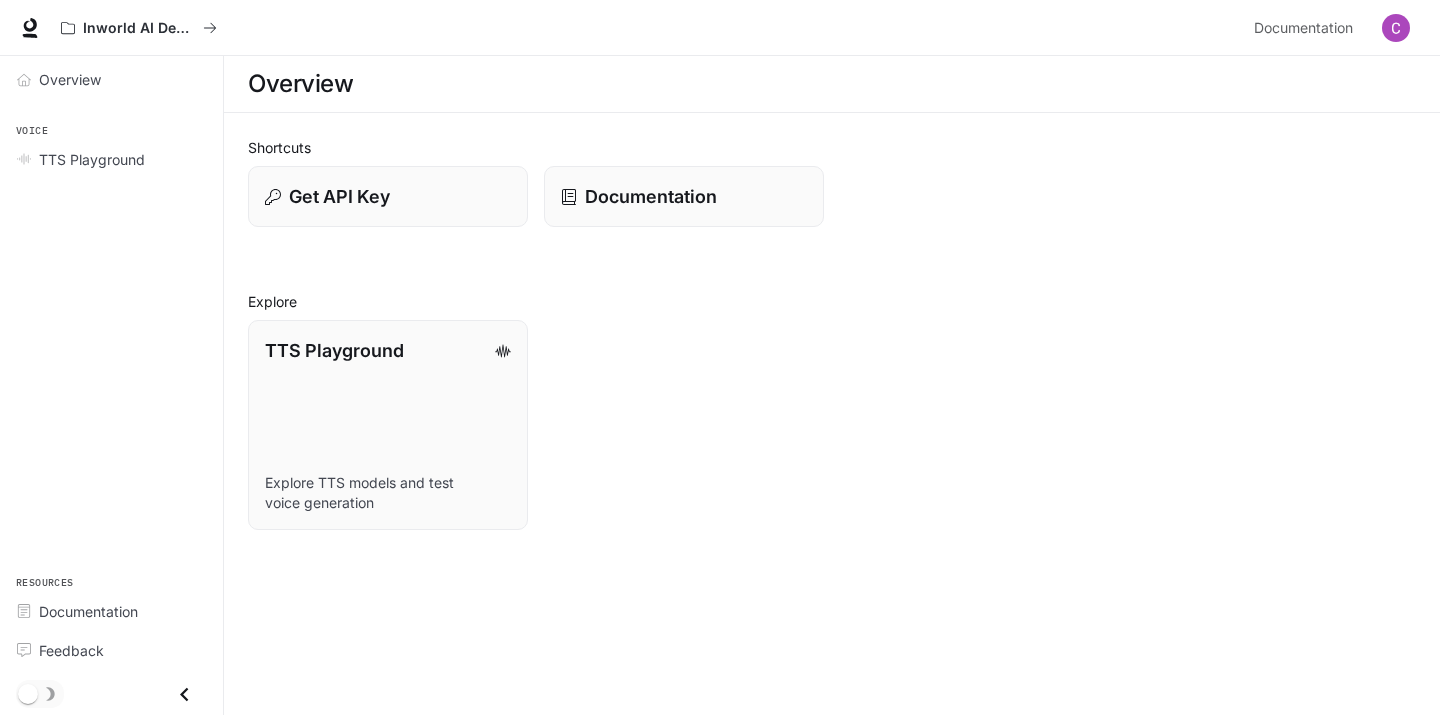 scroll, scrollTop: 0, scrollLeft: 0, axis: both 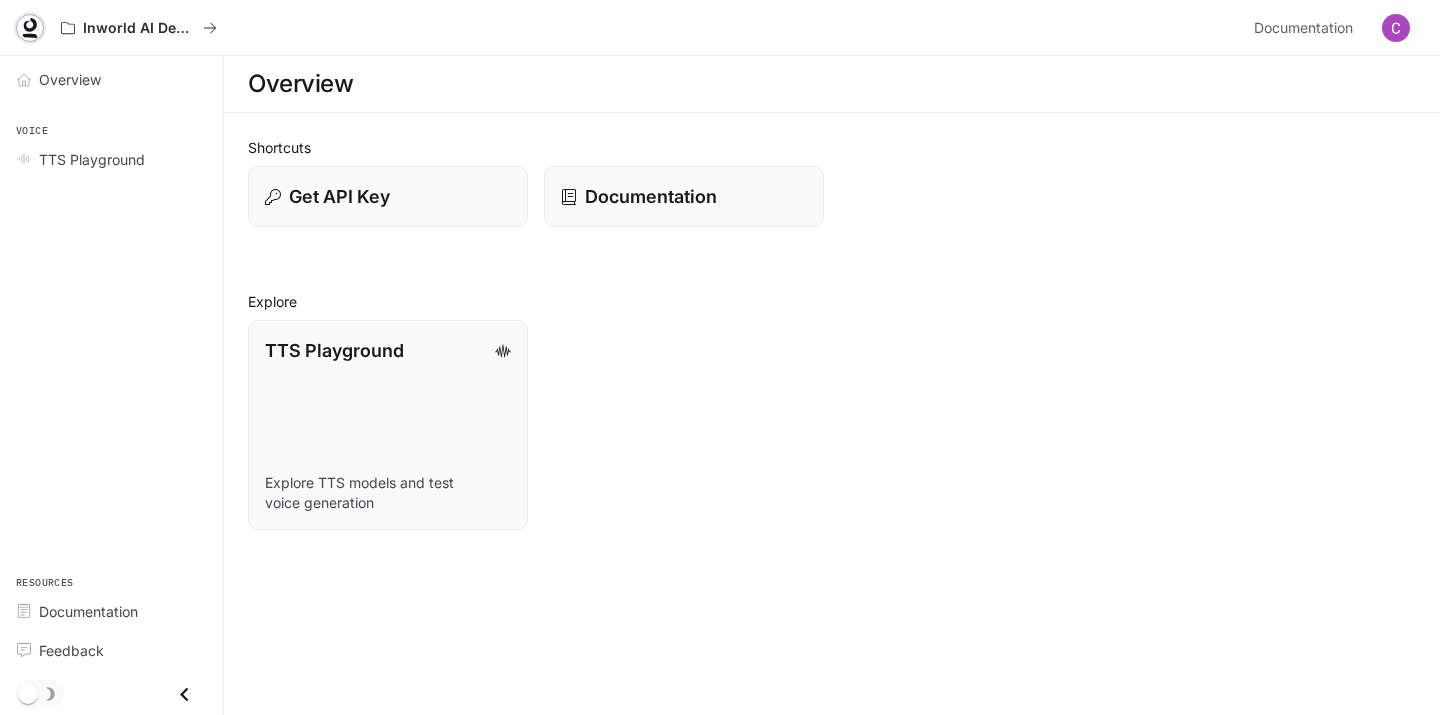 click 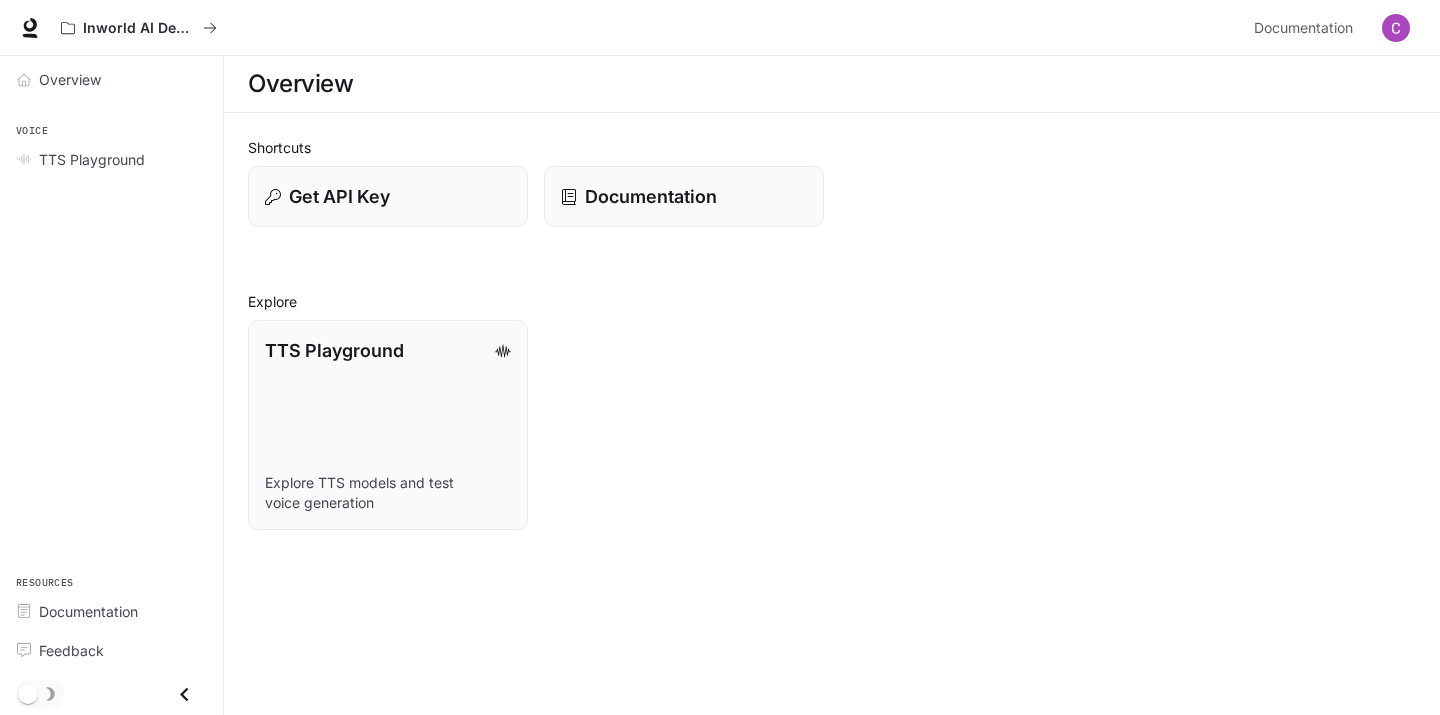 scroll, scrollTop: 0, scrollLeft: 0, axis: both 